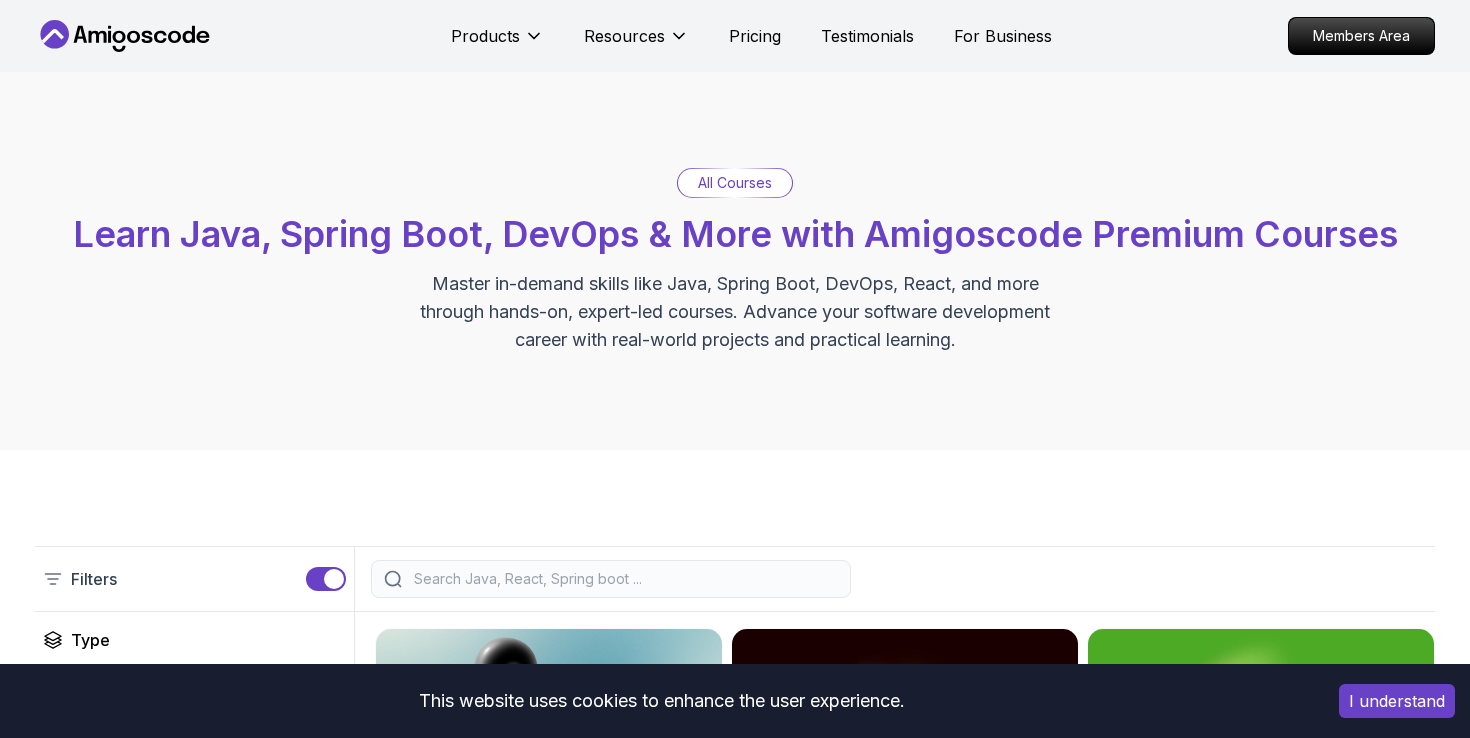 scroll, scrollTop: 0, scrollLeft: 0, axis: both 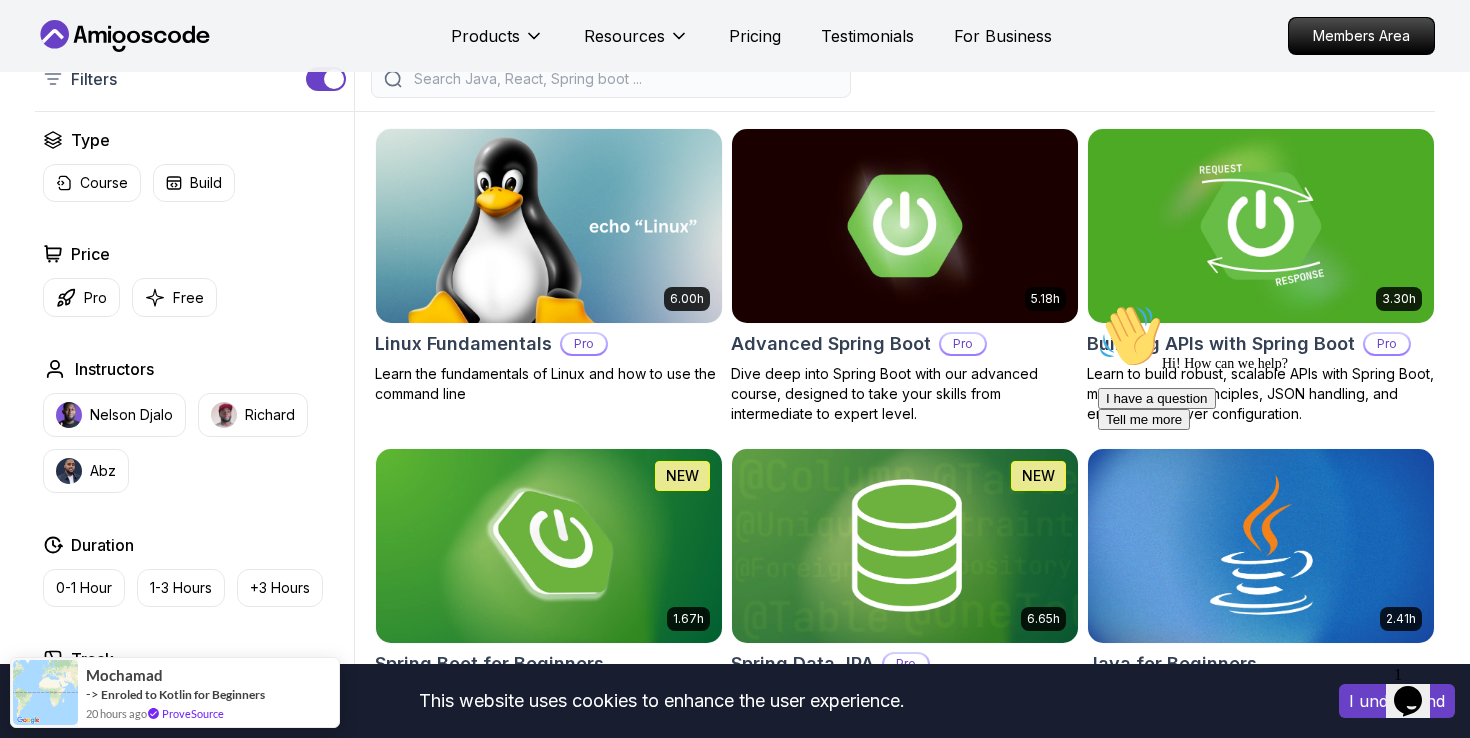 click at bounding box center (1260, 225) 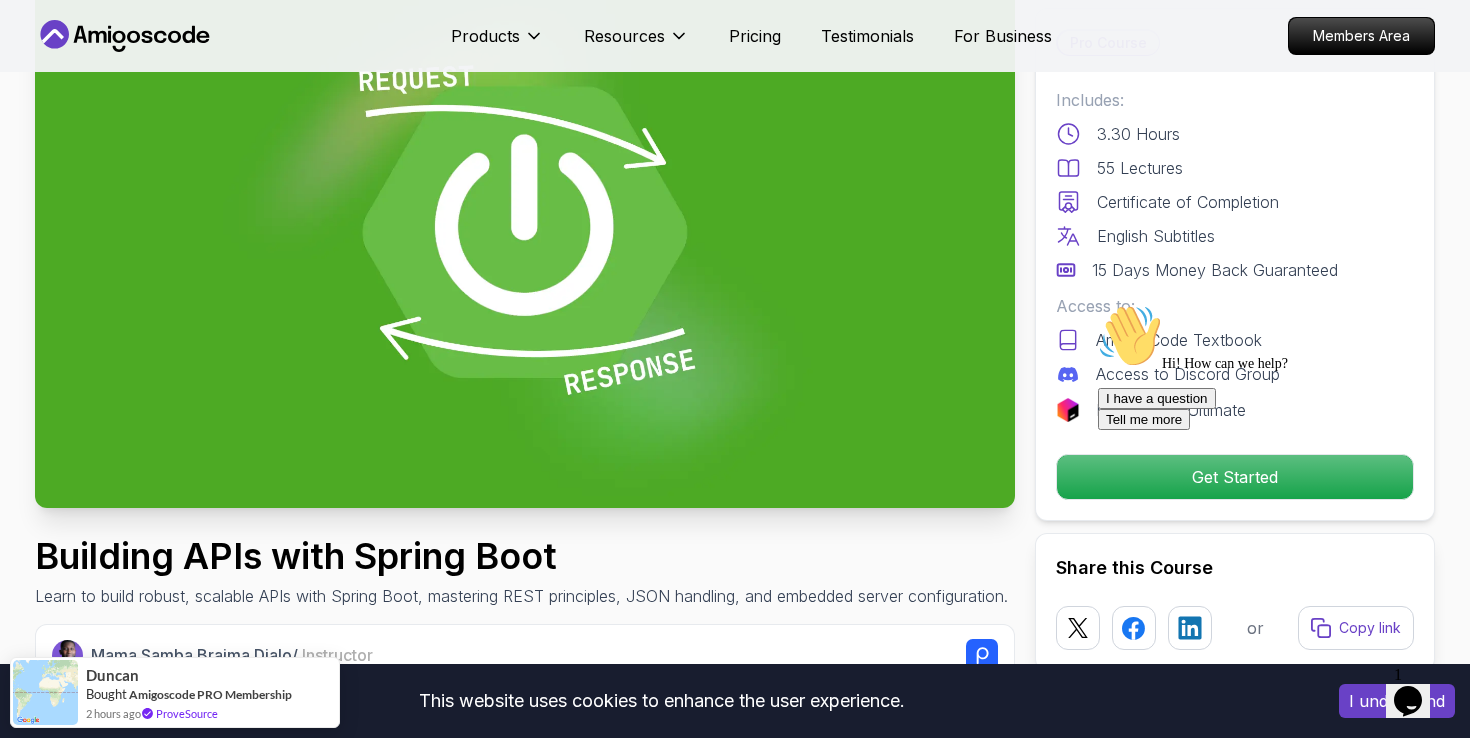 scroll, scrollTop: 173, scrollLeft: 0, axis: vertical 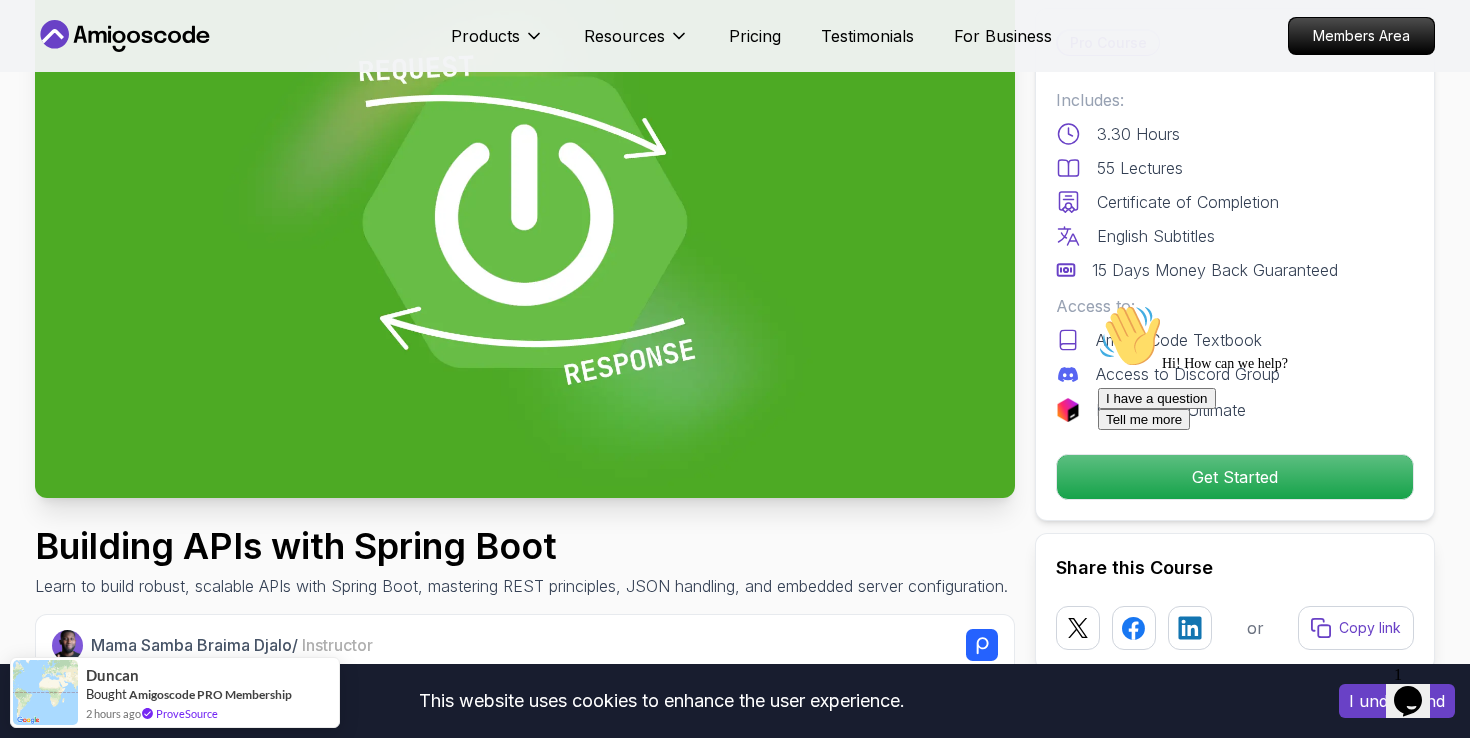 click on "Hi! How can we help? I have a question Tell me more" at bounding box center (1278, 367) 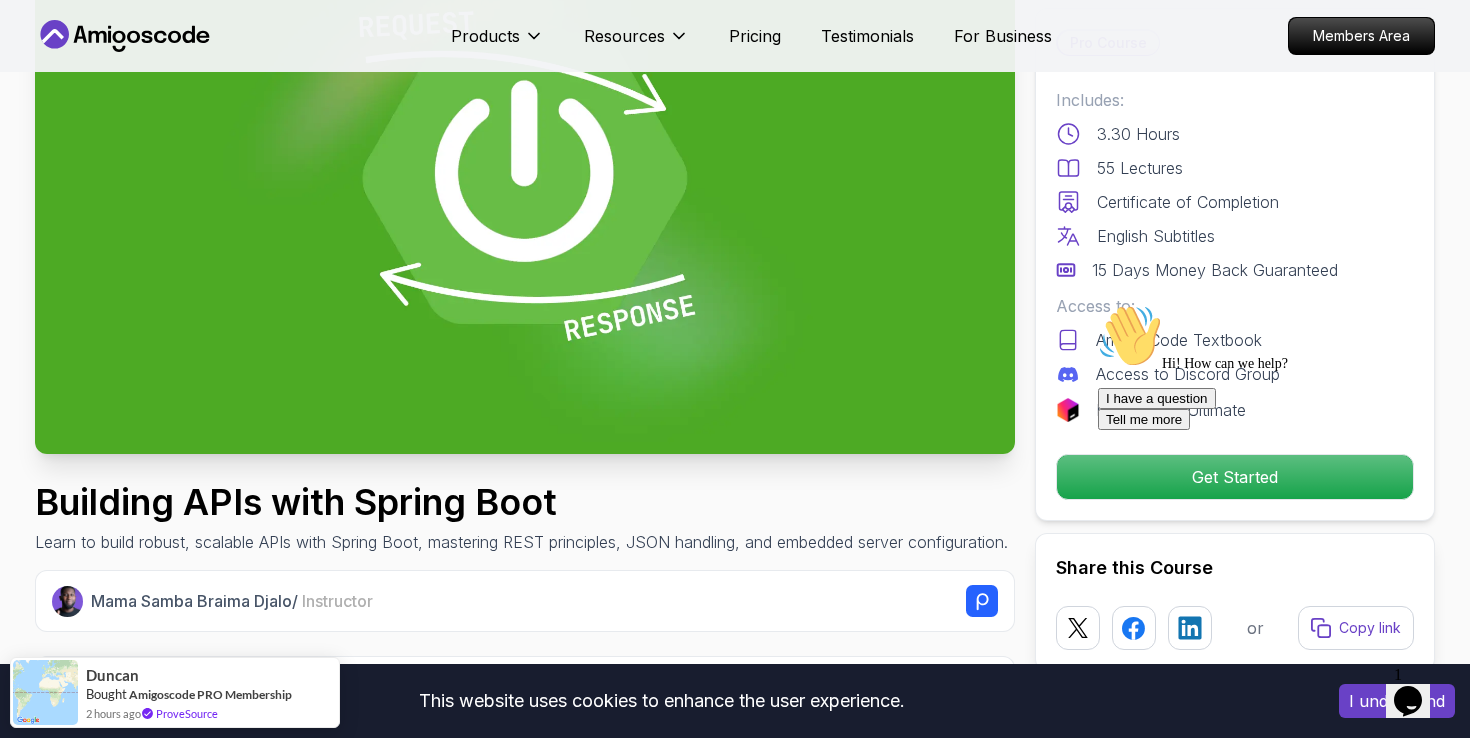 scroll, scrollTop: 221, scrollLeft: 0, axis: vertical 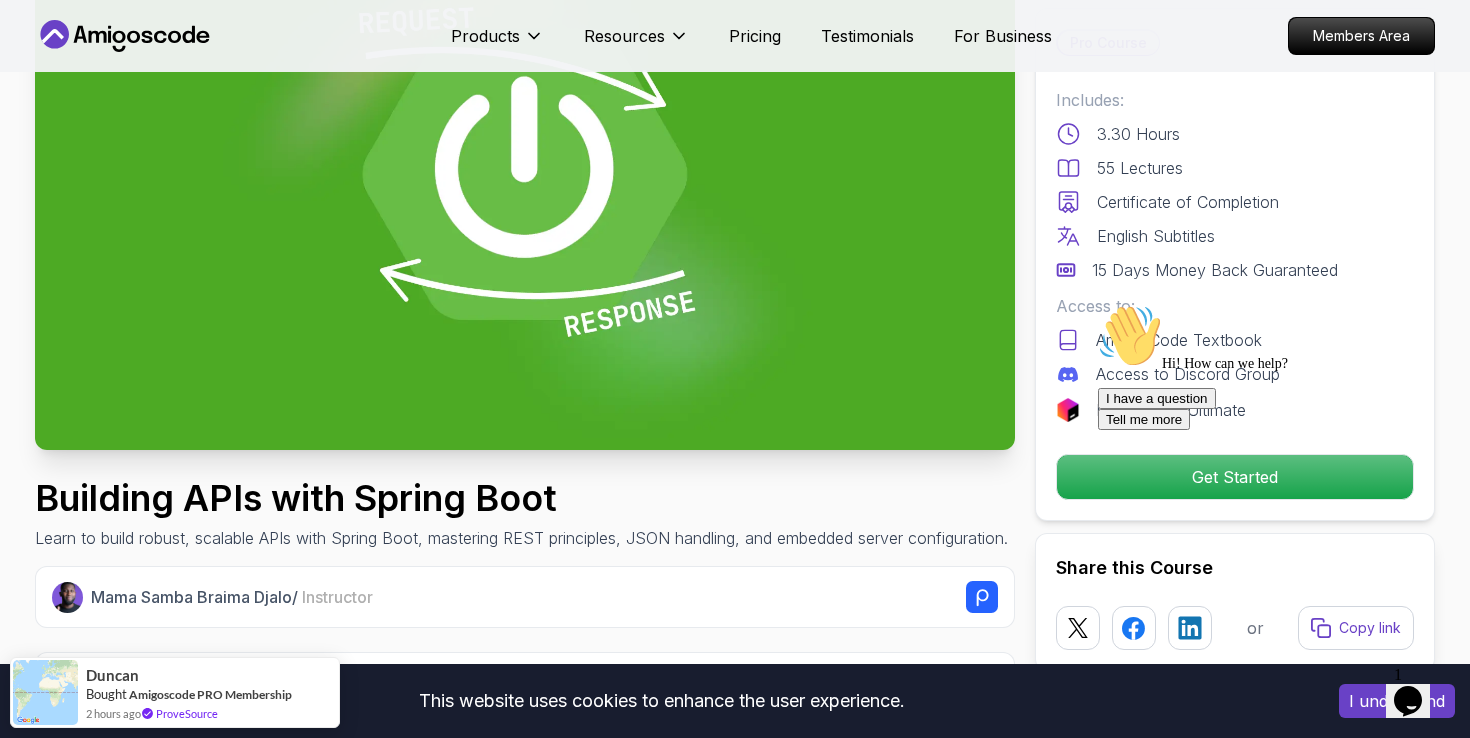 click on "Hi! How can we help?" at bounding box center [1278, 338] 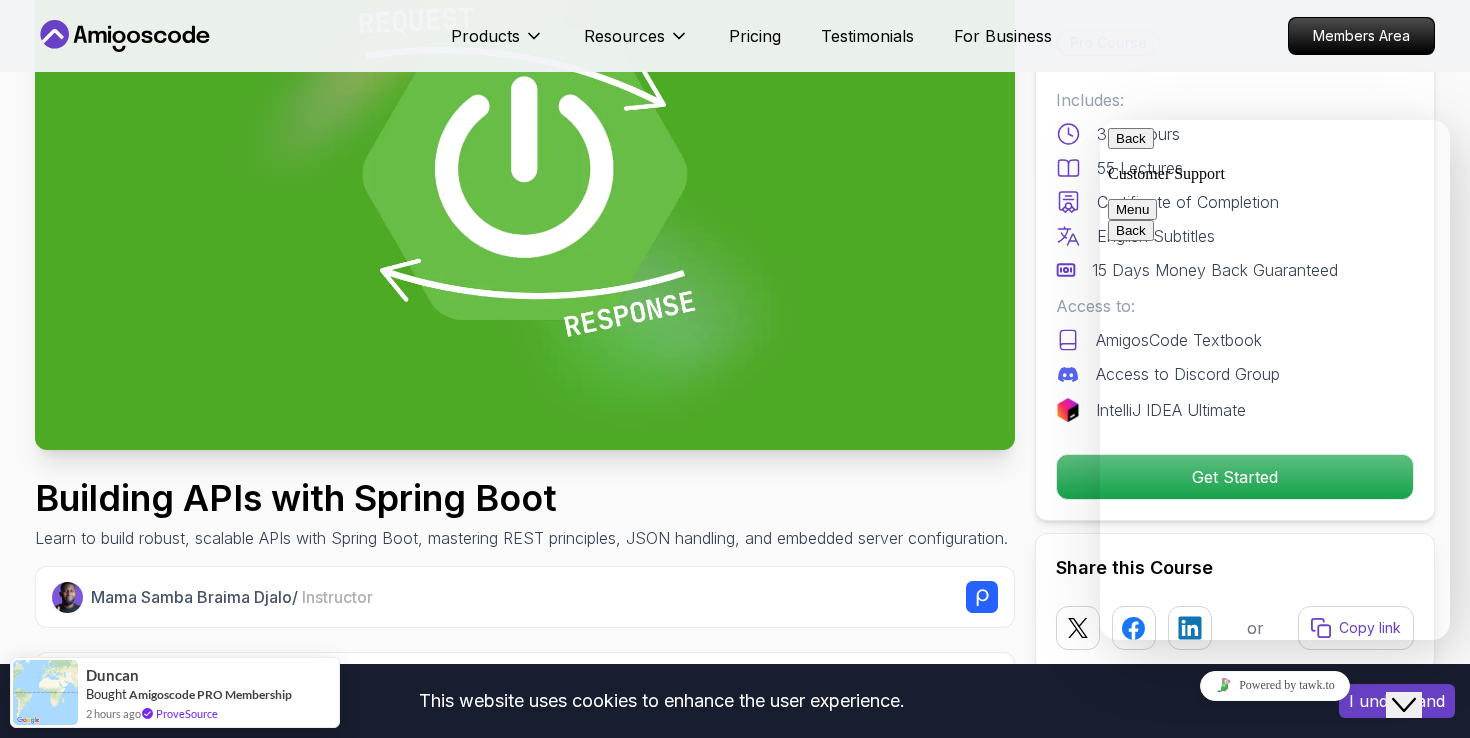 click on "Customer Support   Hi! How can we help? 13:25 I have a question Tell me more" at bounding box center [1275, 1025] 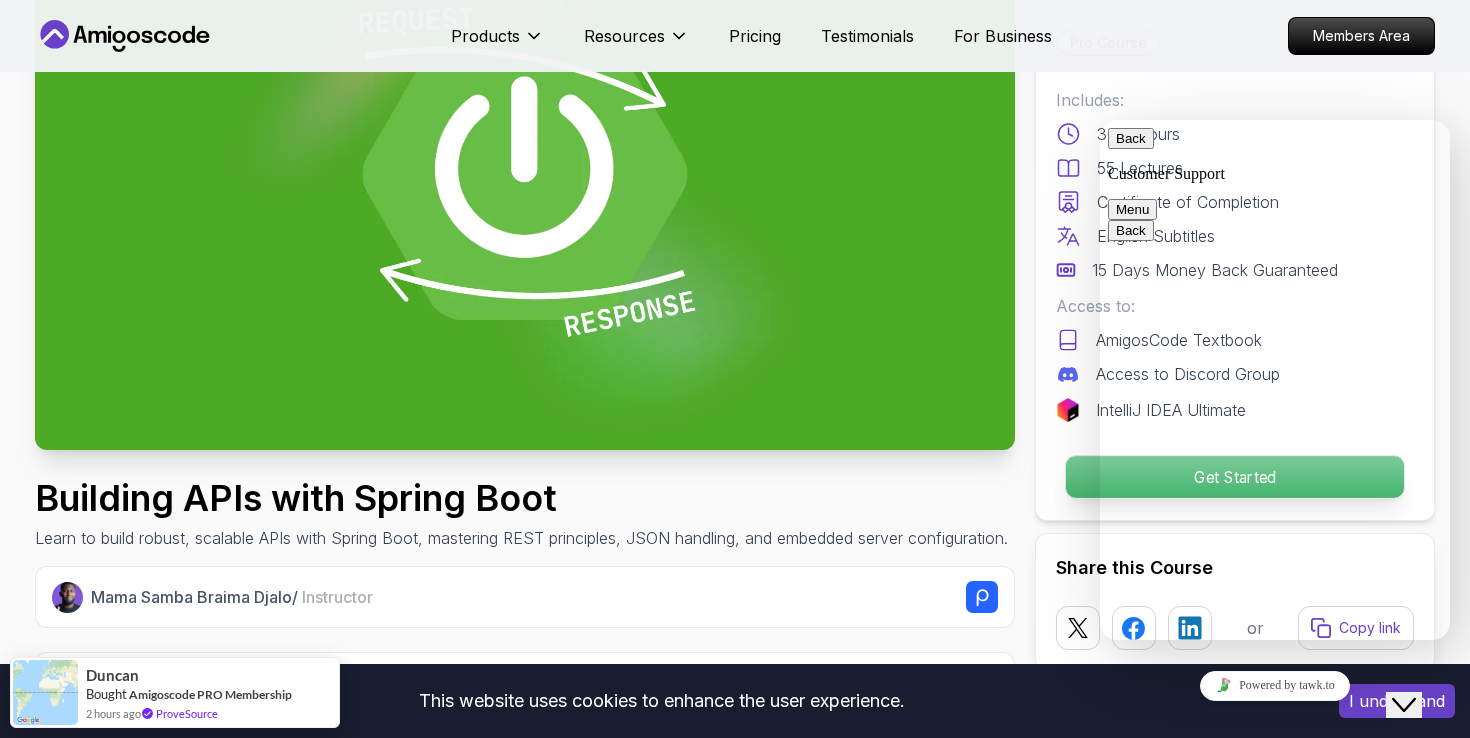 click on "Get Started" at bounding box center (1235, 477) 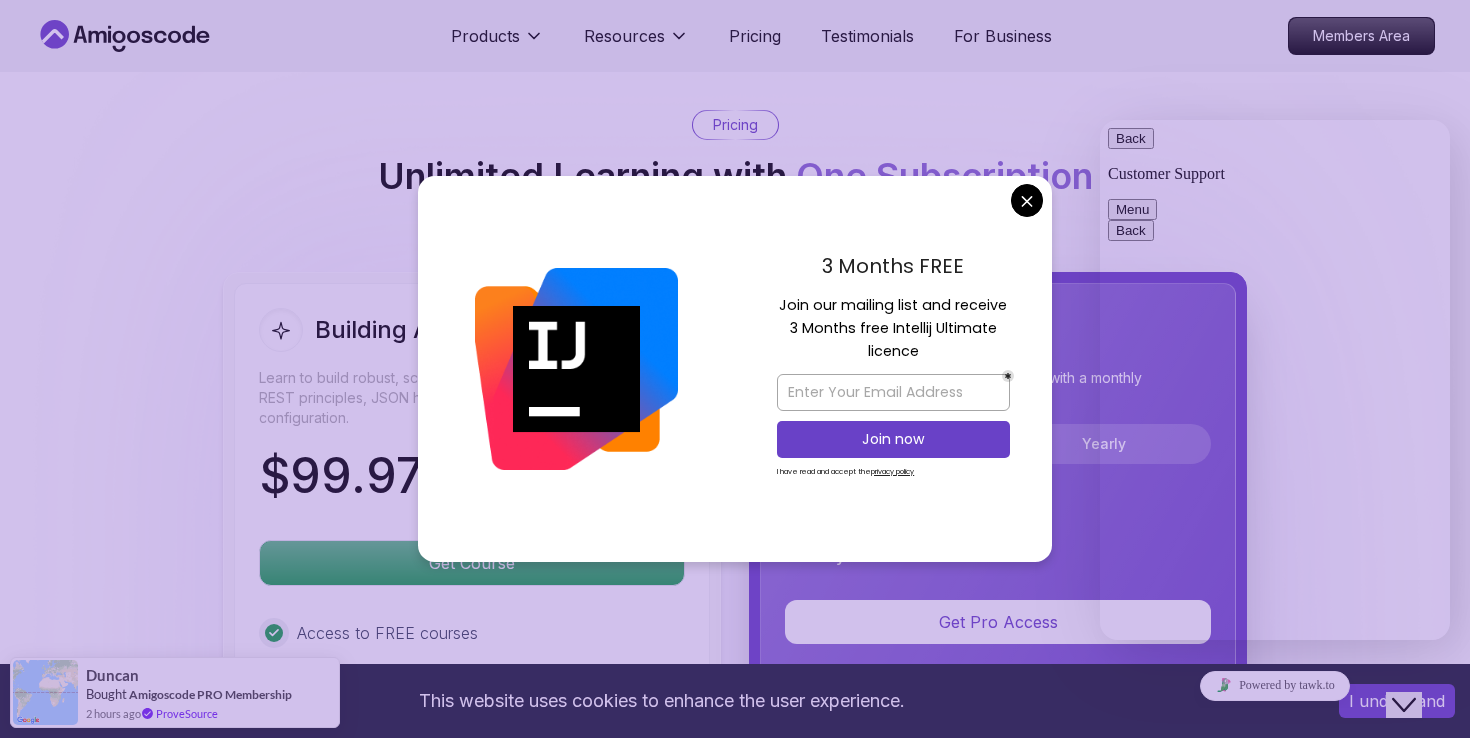 scroll, scrollTop: 4544, scrollLeft: 0, axis: vertical 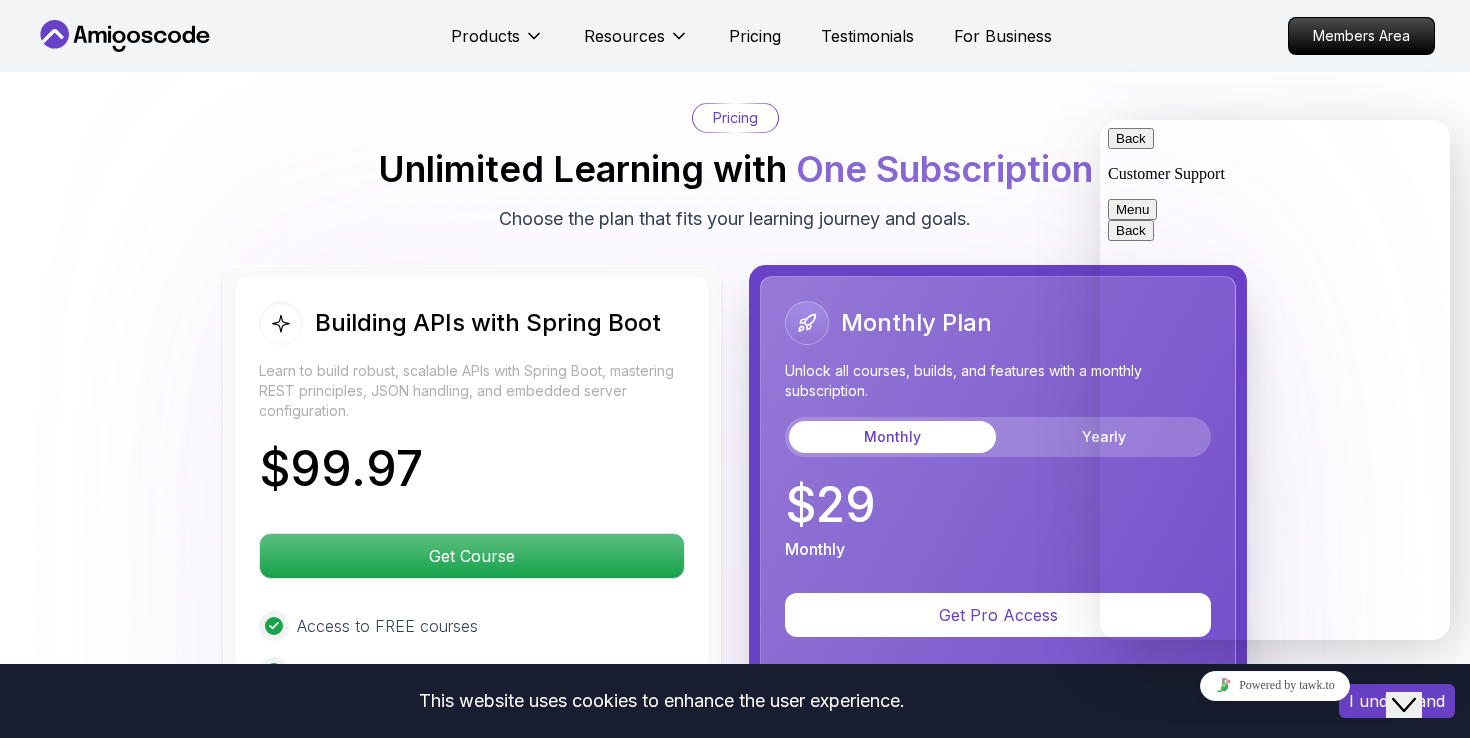 click on "Building APIs with Spring Boot Learn to build robust, scalable APIs with Spring Boot, mastering REST principles, JSON handling, and embedded server configuration. [FIRST] [LAST]  /   Instructor Pro Course Includes: 3.30 Hours 55 Lectures Certificate of Completion English Subtitles 15 Days Money Back Guaranteed Access to: AmigosCode Textbook Access to Discord Group IntelliJ IDEA Ultimate Get Started Share this Course or Copy link Got a Team of 5 or More? With one subscription, give your entire team access to all courses and features. Check our Business Plan Mama Samba Braima Djalo  /   Instructor What you will learn java spring spring-boot spring-data-jpa spring-security docker postgres h2 API Fundamentals - Master the foundations of building APIs, including REST principles and Spring MVC.
The" at bounding box center (735, 85) 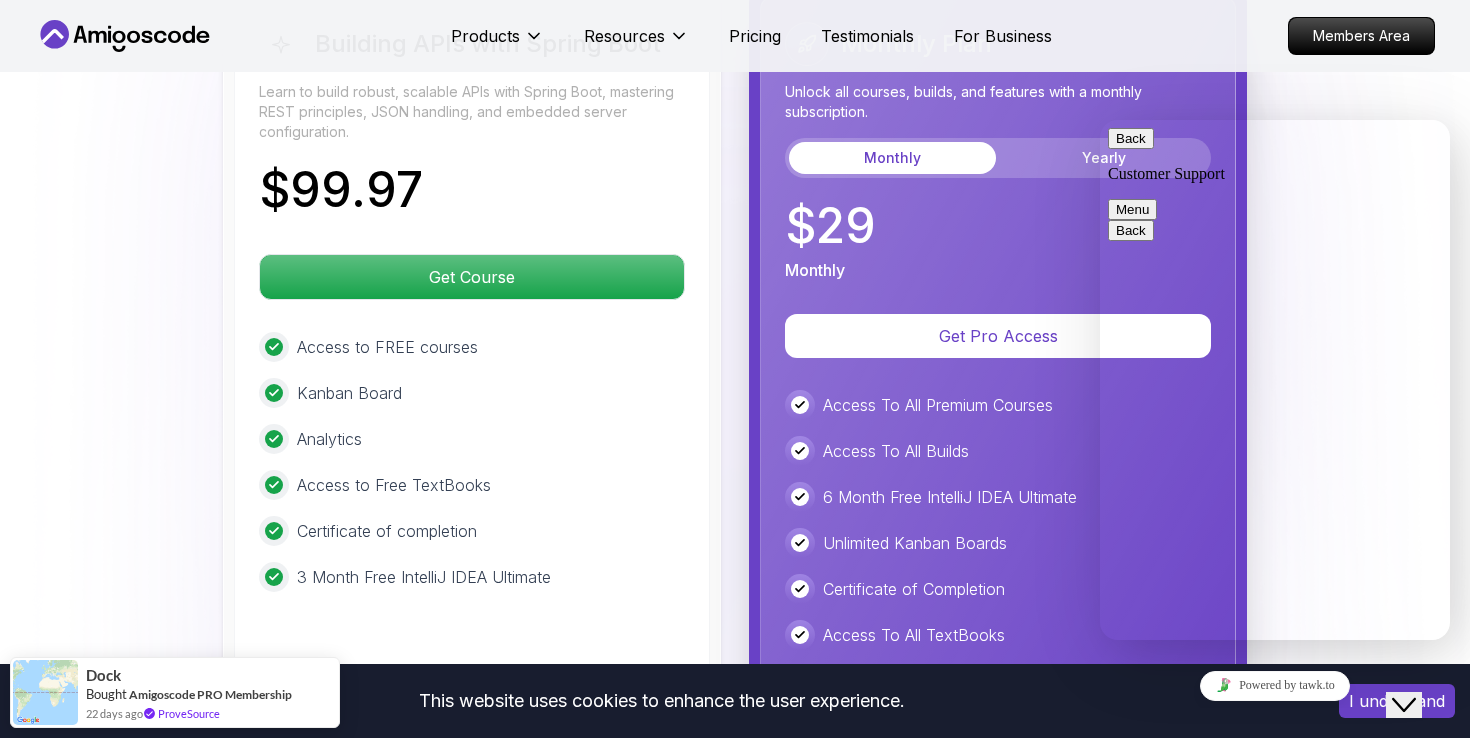 scroll, scrollTop: 4828, scrollLeft: 0, axis: vertical 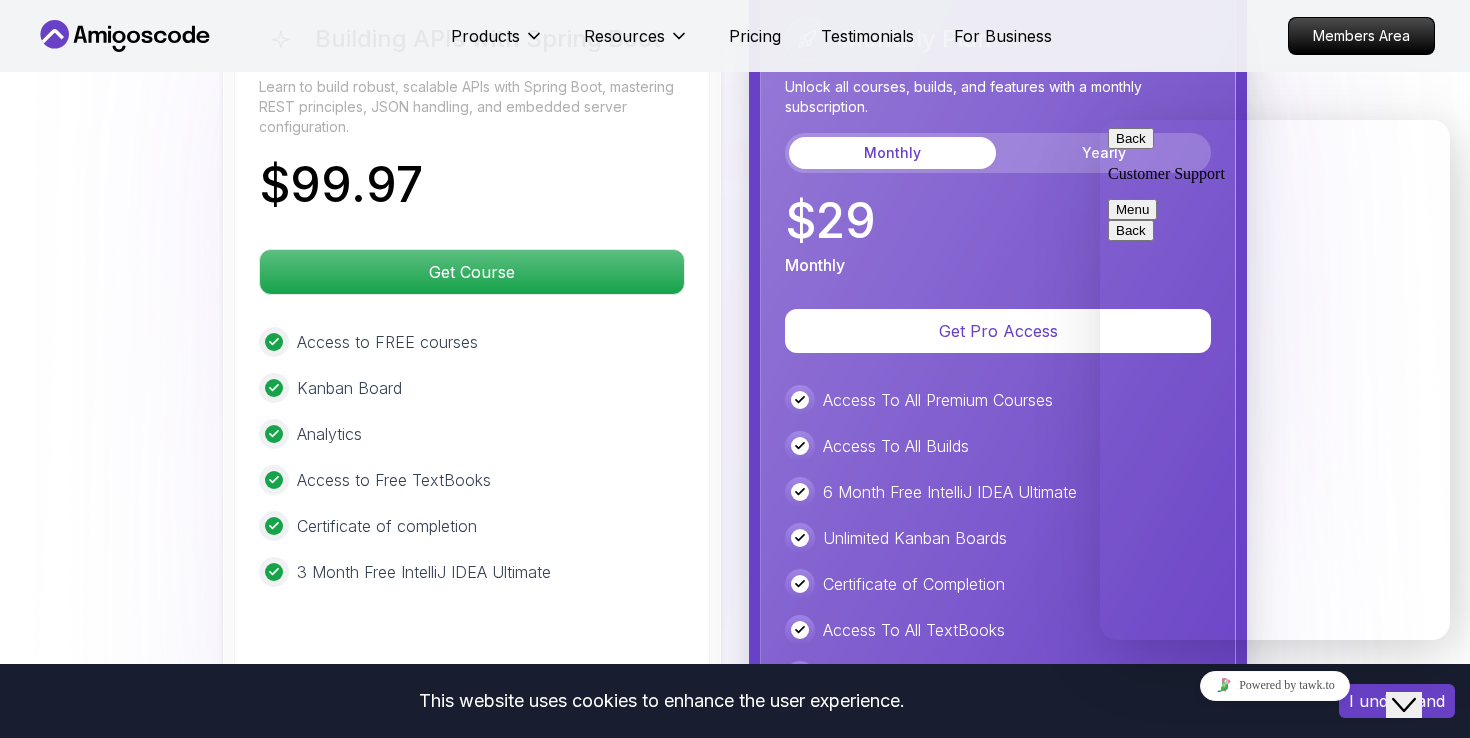 click at bounding box center (1146, 138) 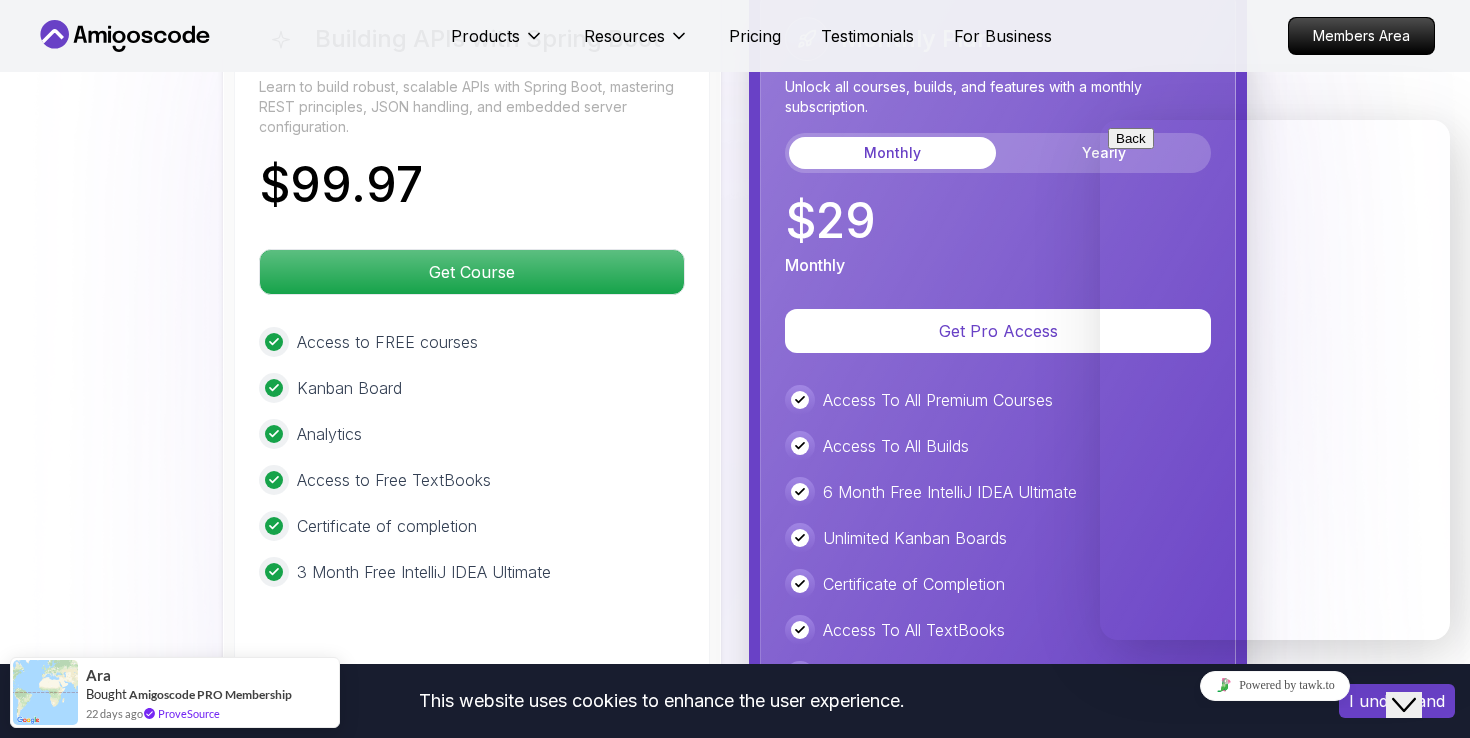 click on "Close Chat This icon closes the chat window." 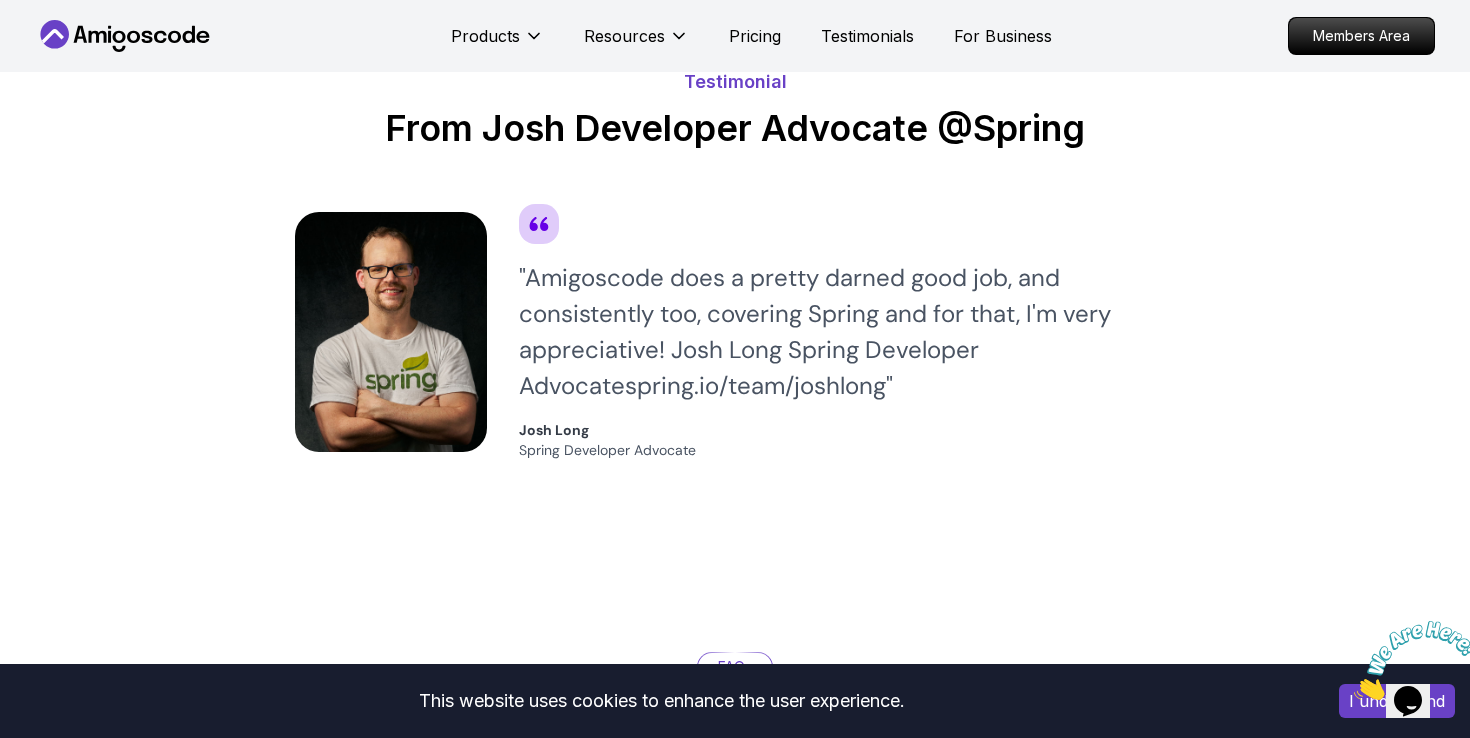 scroll, scrollTop: 5840, scrollLeft: 0, axis: vertical 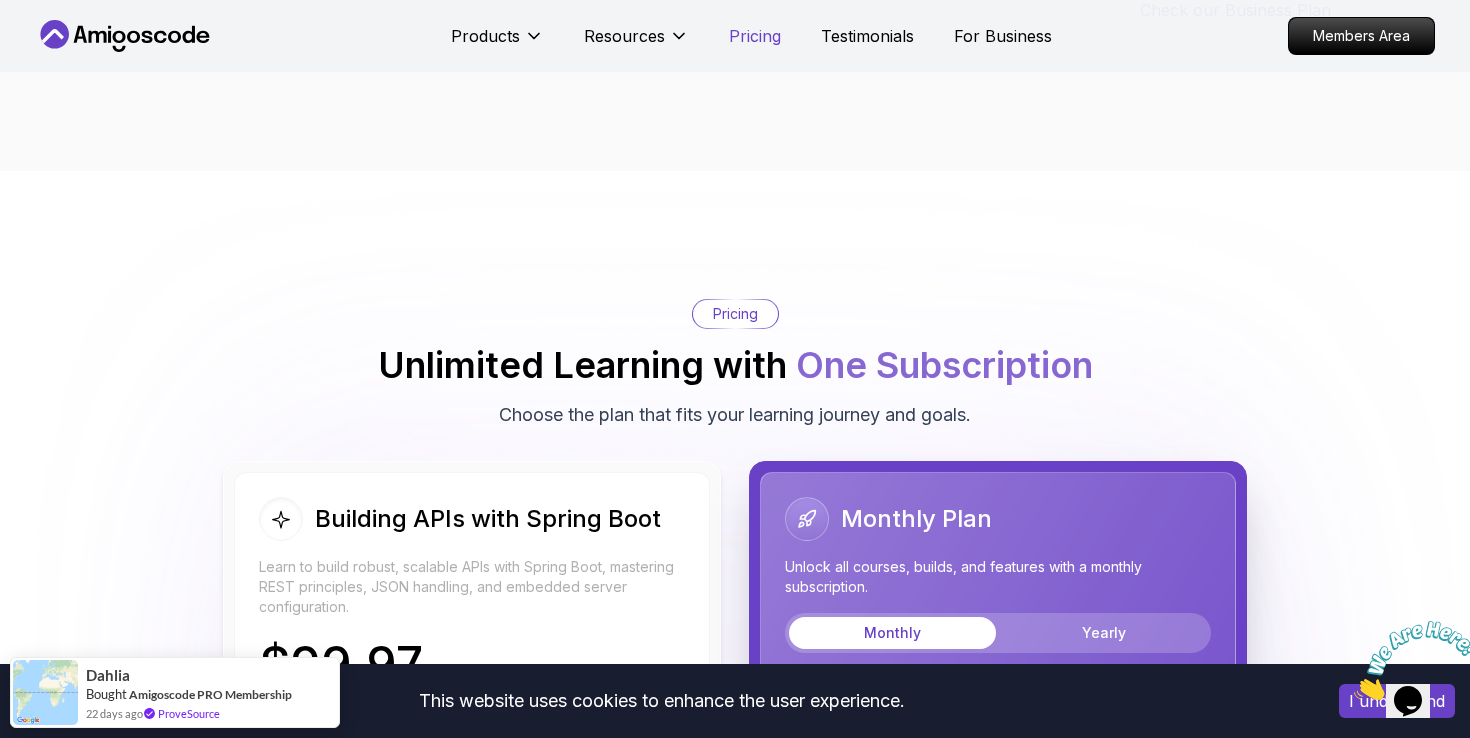 click on "Pricing" at bounding box center (755, 36) 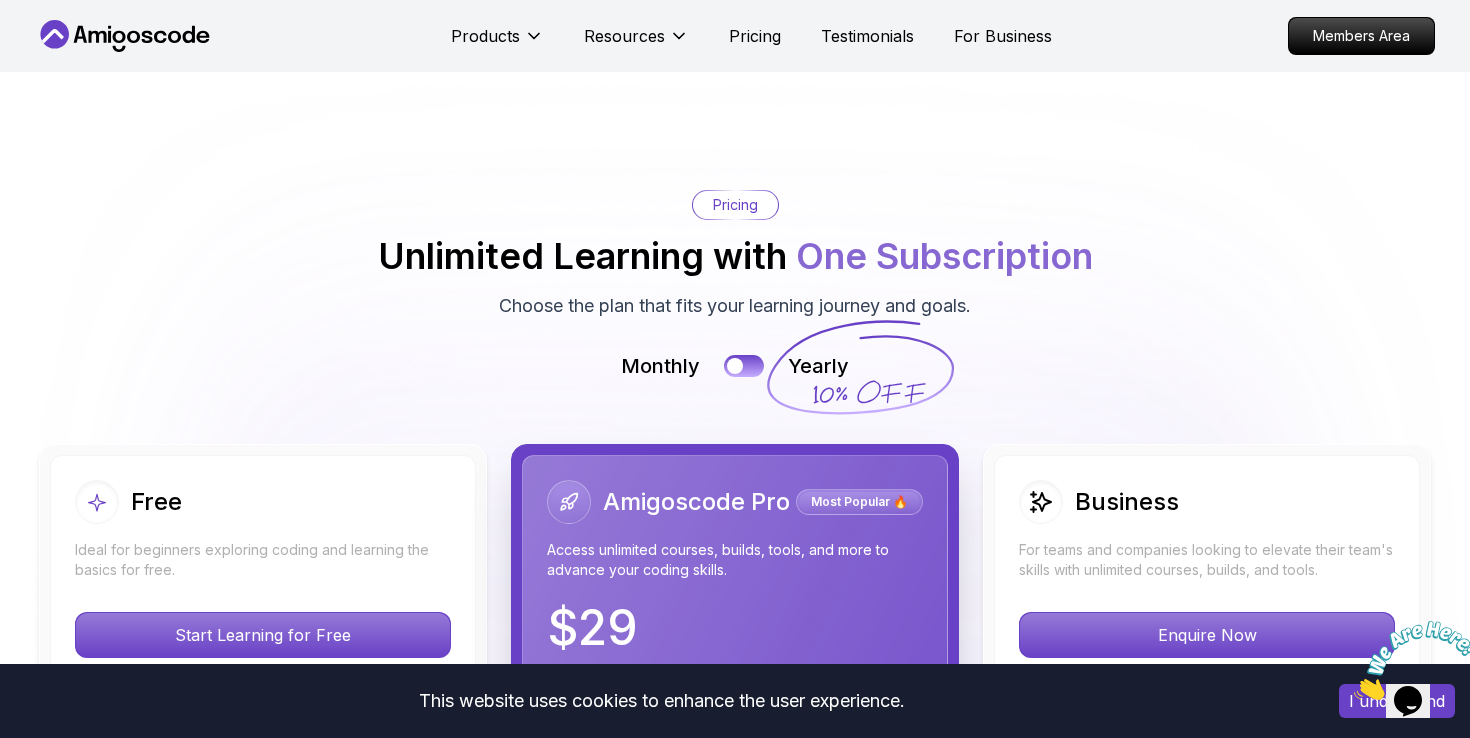 scroll, scrollTop: 4439, scrollLeft: 0, axis: vertical 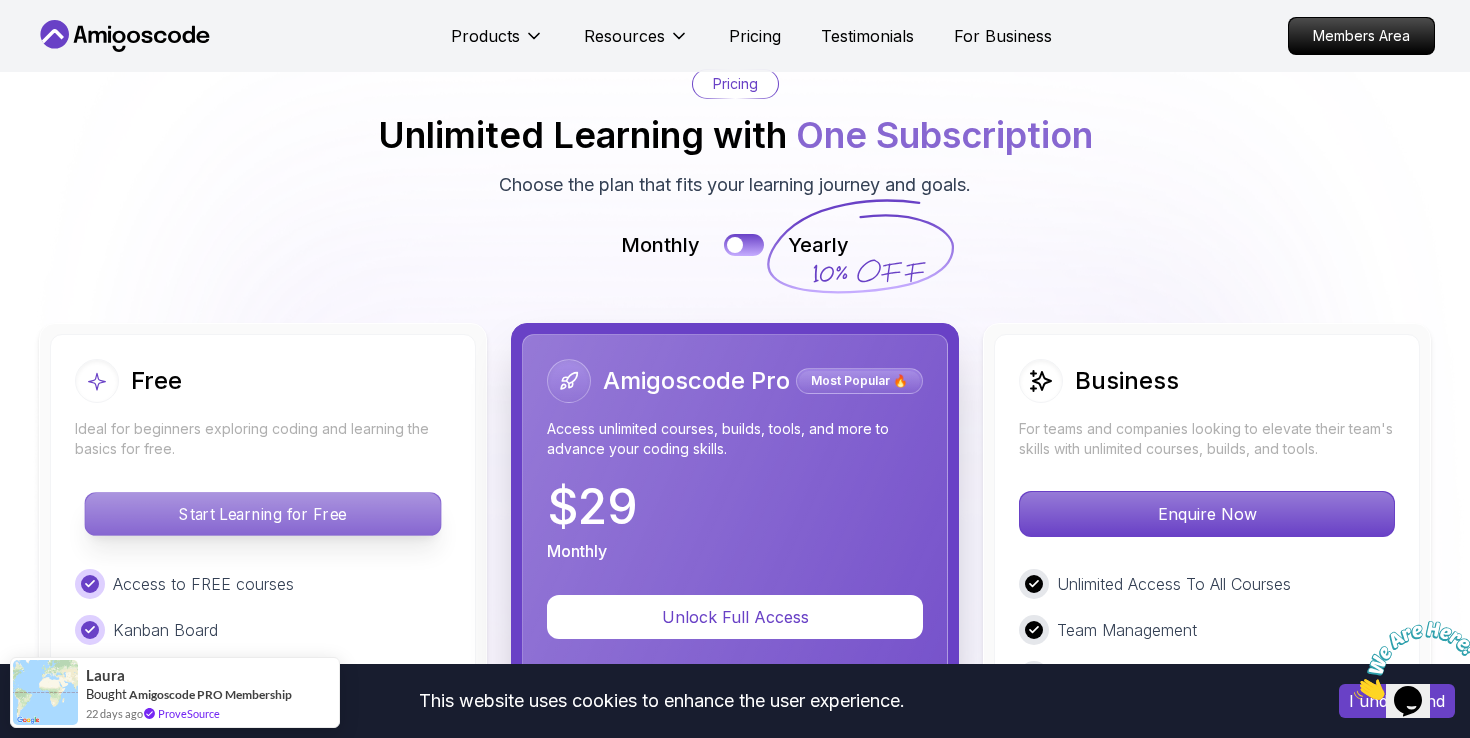 click on "Start Learning for Free" at bounding box center (262, 514) 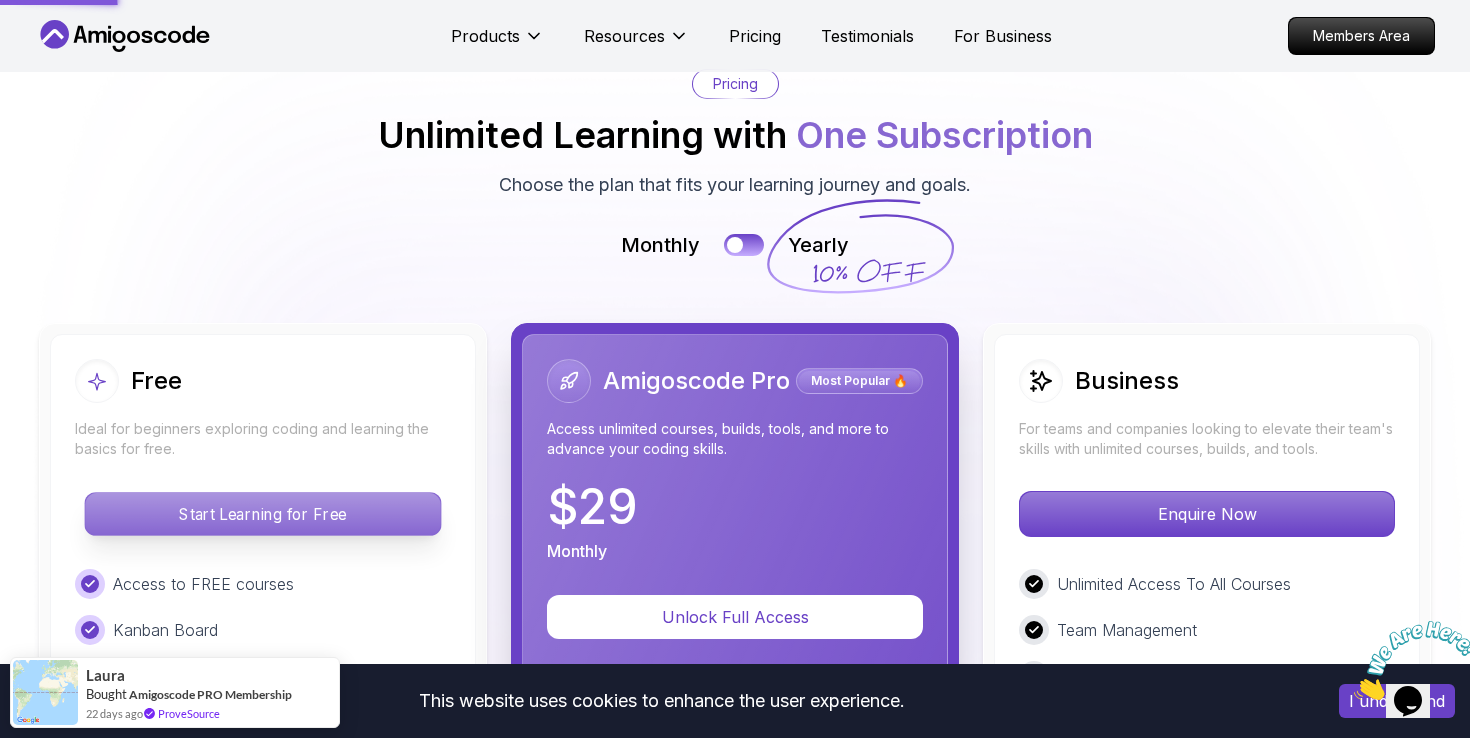 scroll, scrollTop: 0, scrollLeft: 0, axis: both 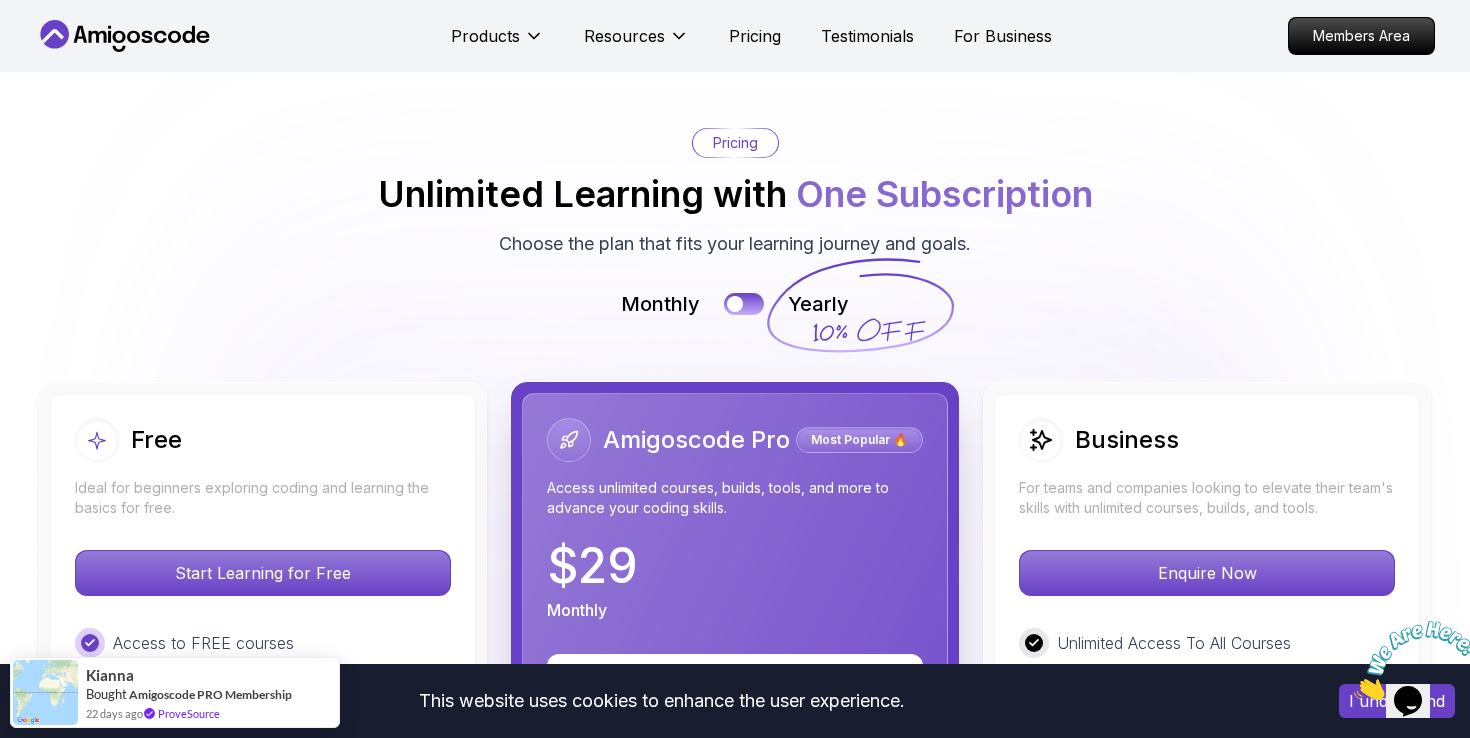 click on "Products Resources Pricing Testimonials For Business Members Area" at bounding box center [735, 36] 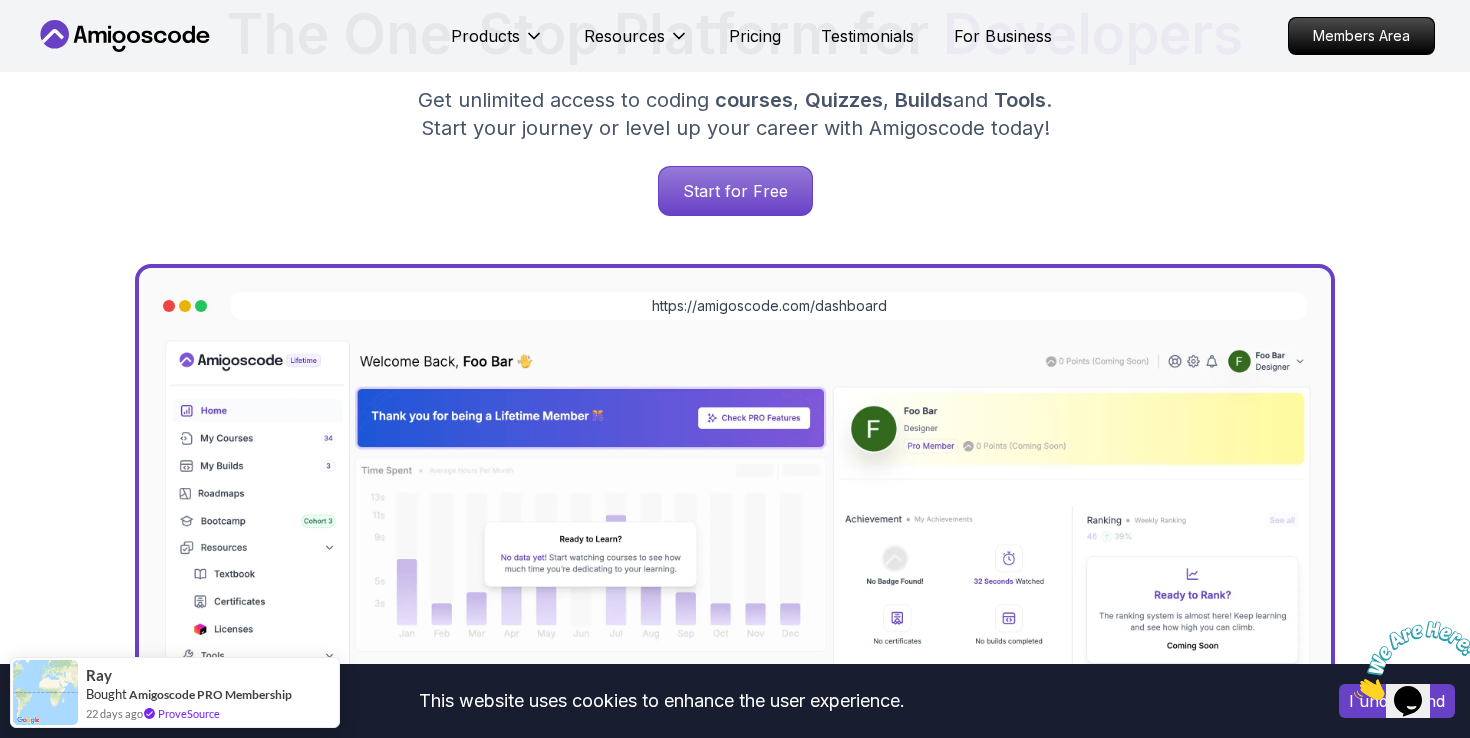 scroll, scrollTop: 109, scrollLeft: 0, axis: vertical 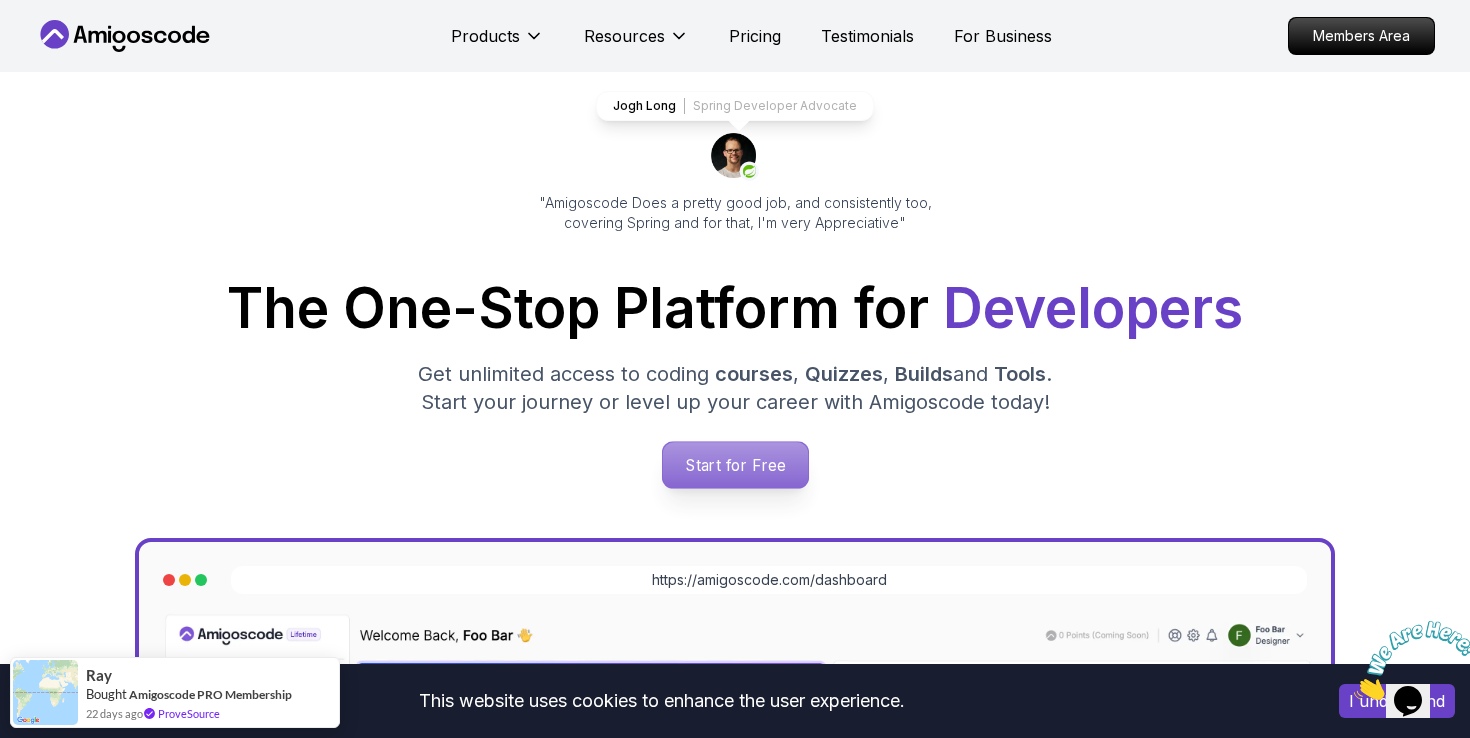 click on "Start for Free" at bounding box center [734, 465] 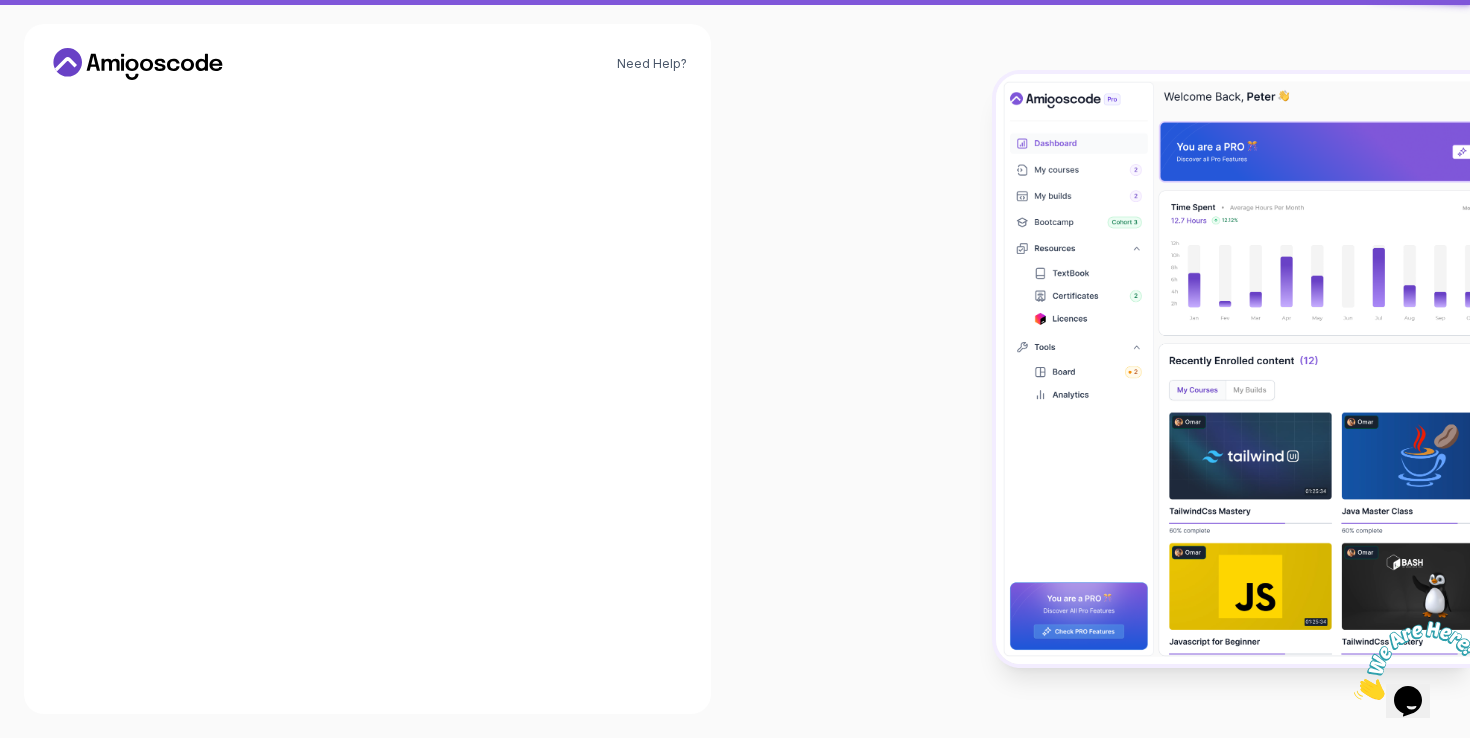 scroll, scrollTop: 0, scrollLeft: 0, axis: both 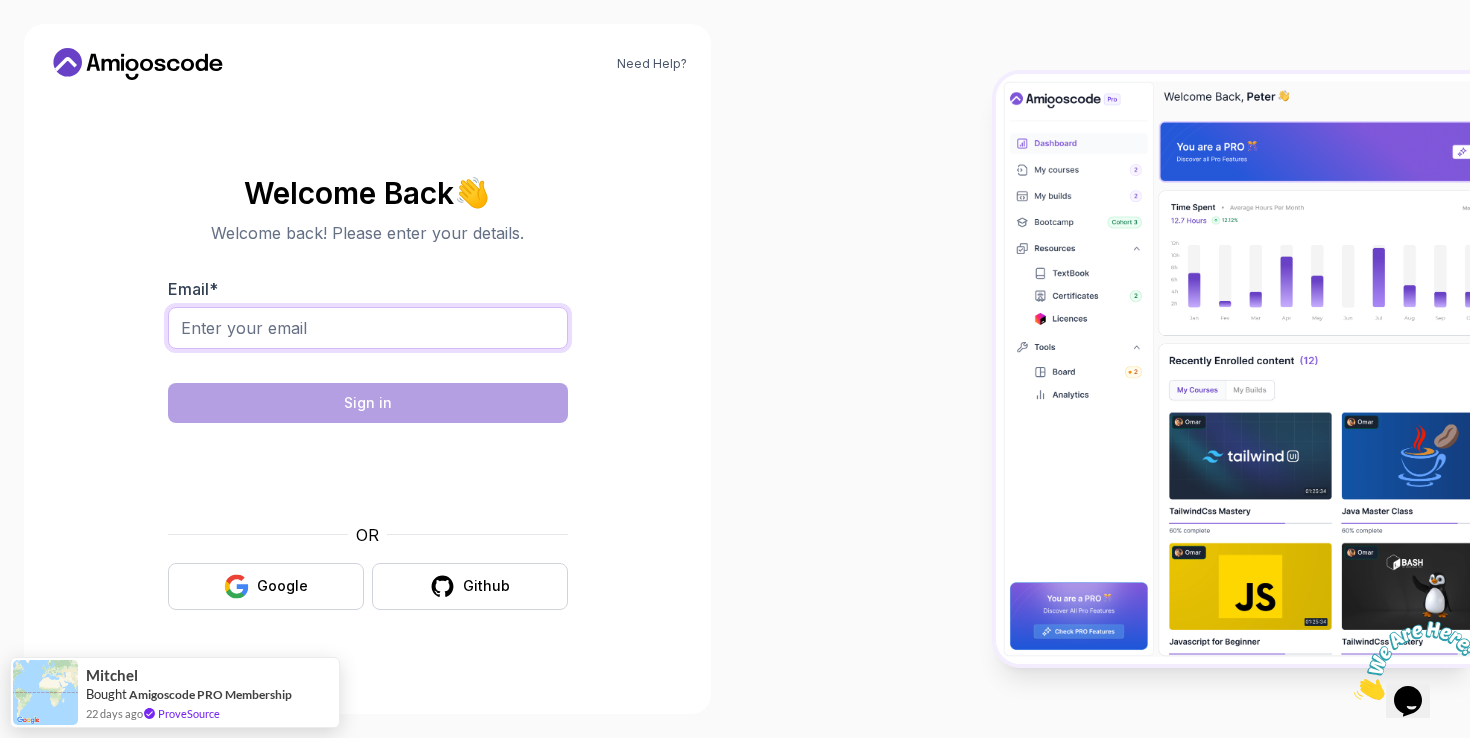 click on "Email *" at bounding box center [368, 328] 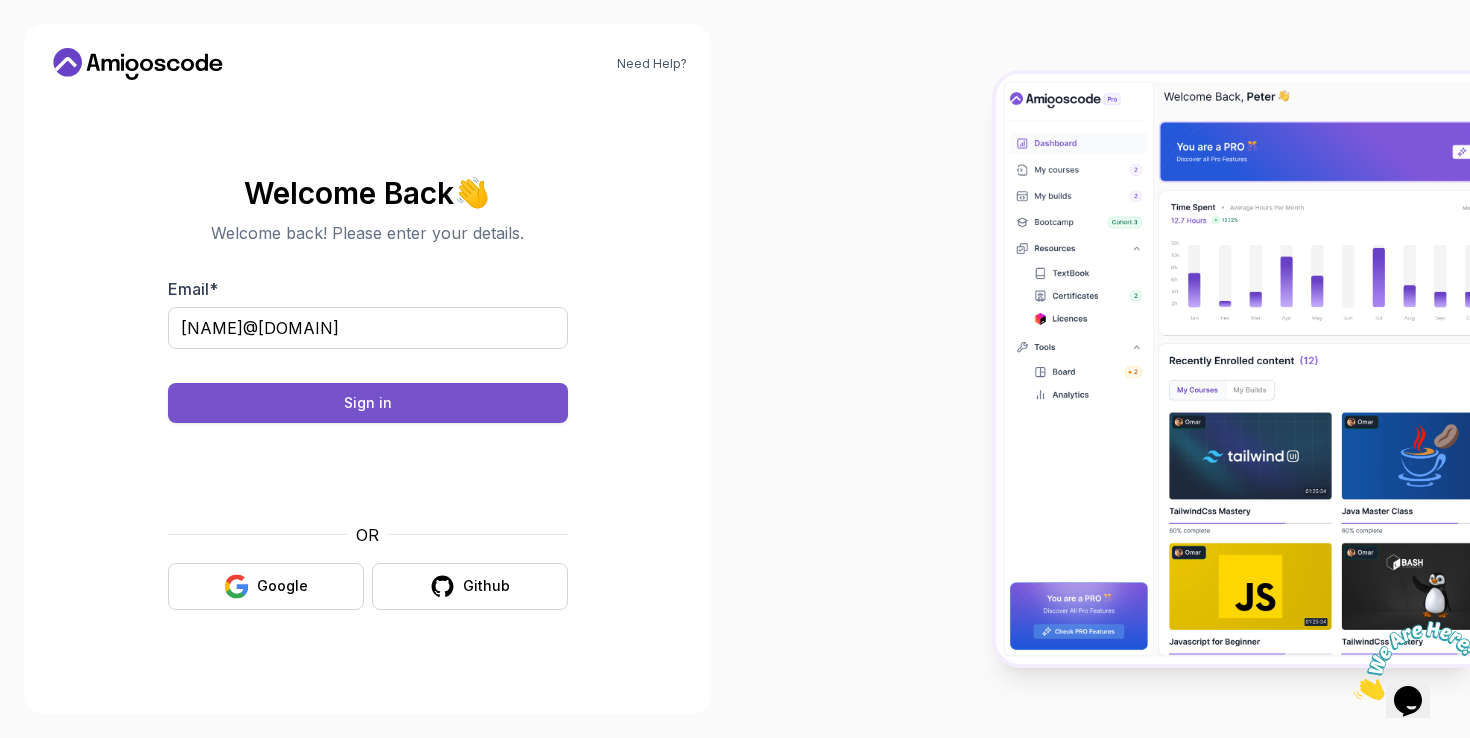 click on "Sign in" at bounding box center (368, 403) 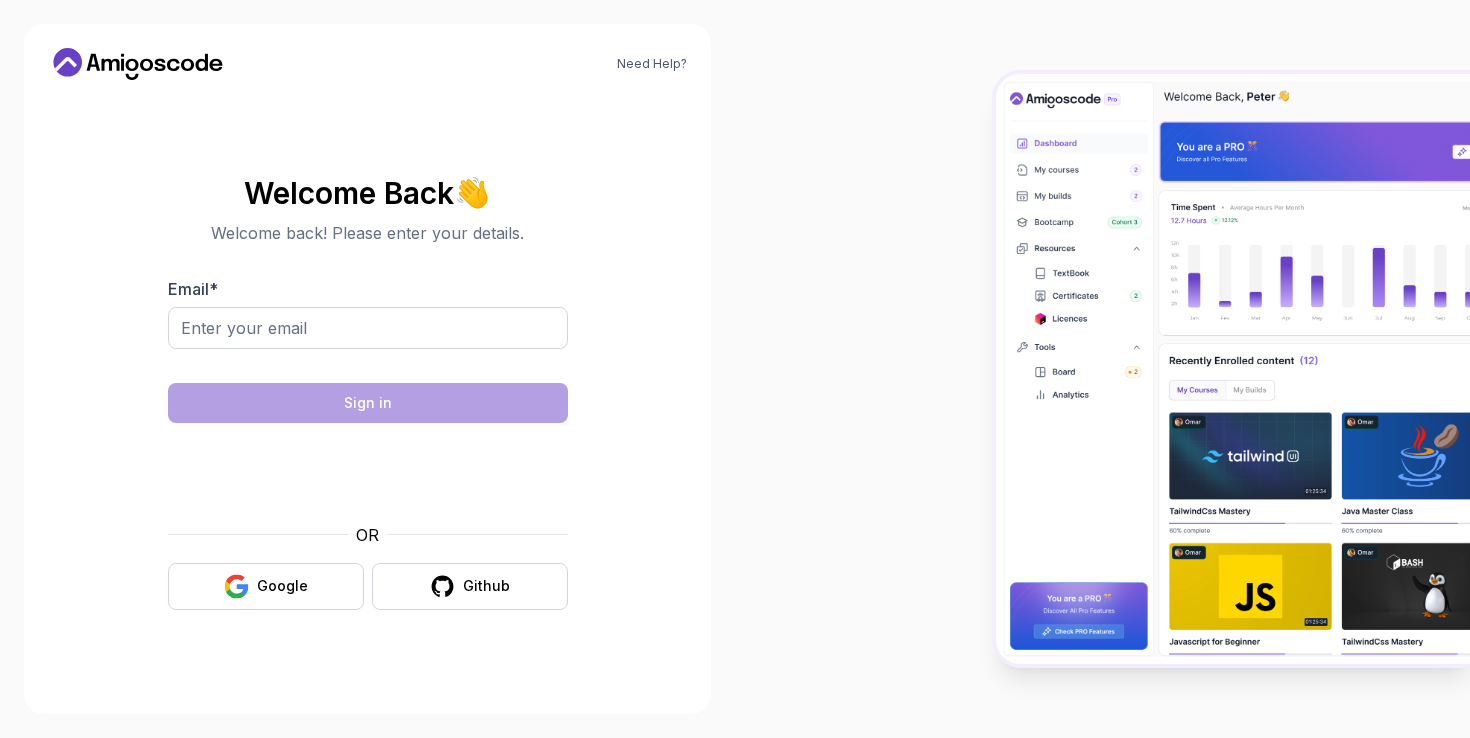 scroll, scrollTop: 0, scrollLeft: 0, axis: both 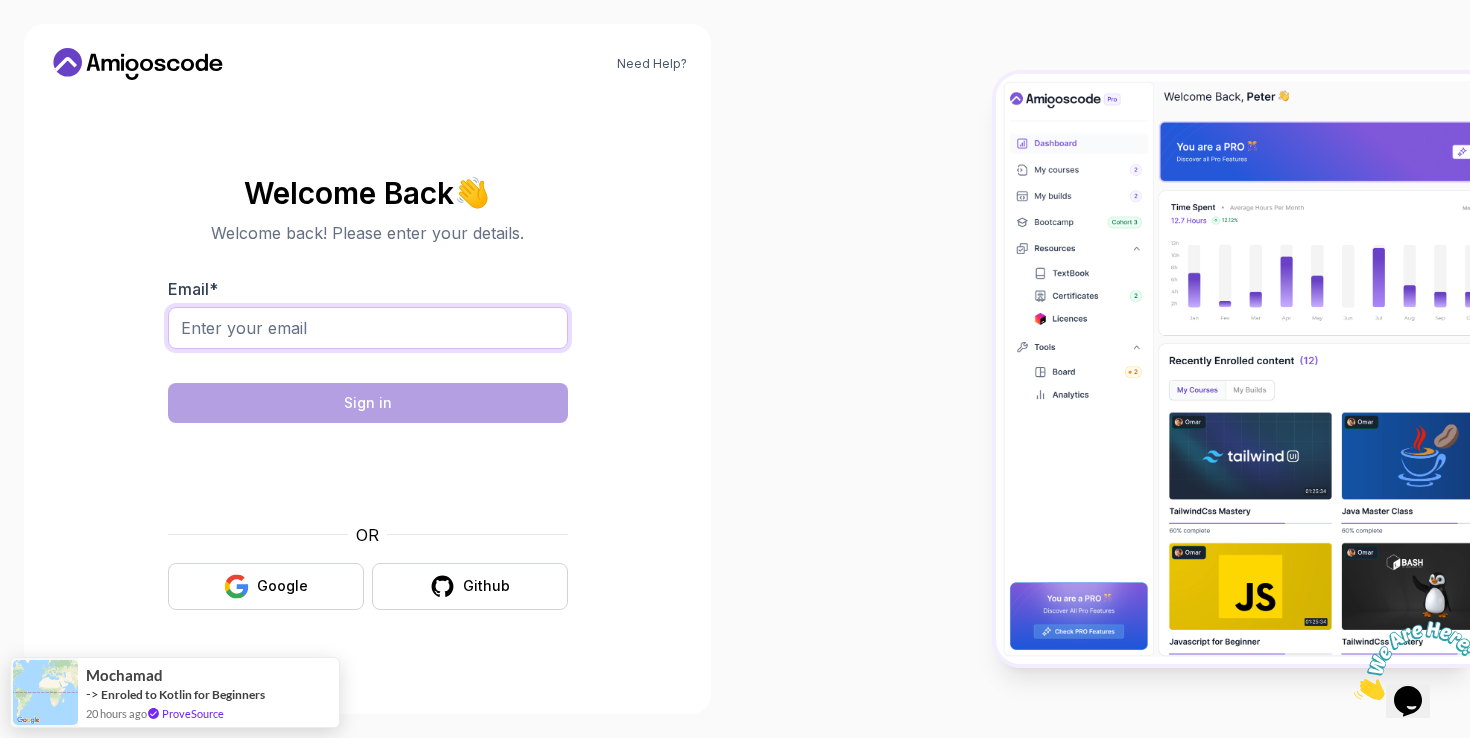click on "Email *" at bounding box center [368, 328] 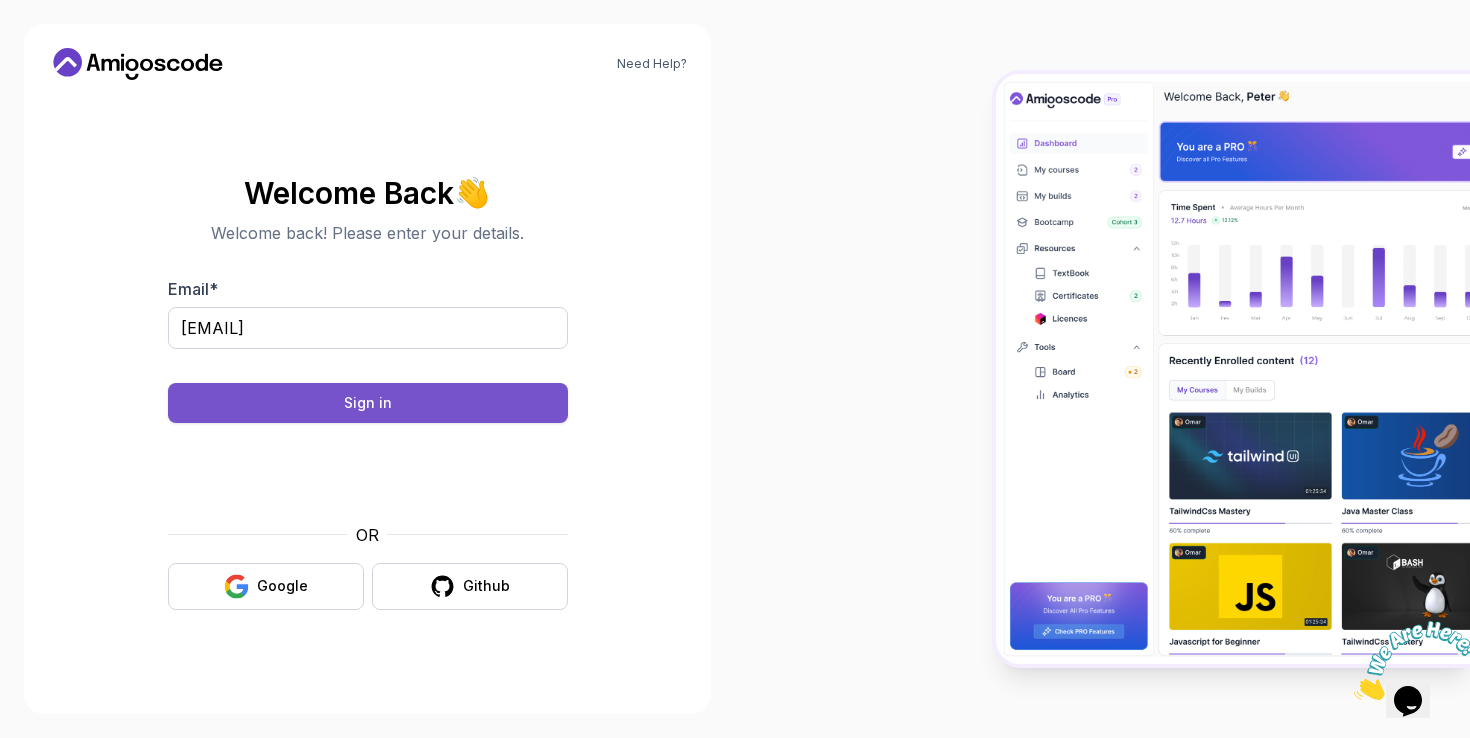 click on "Sign in" at bounding box center (368, 403) 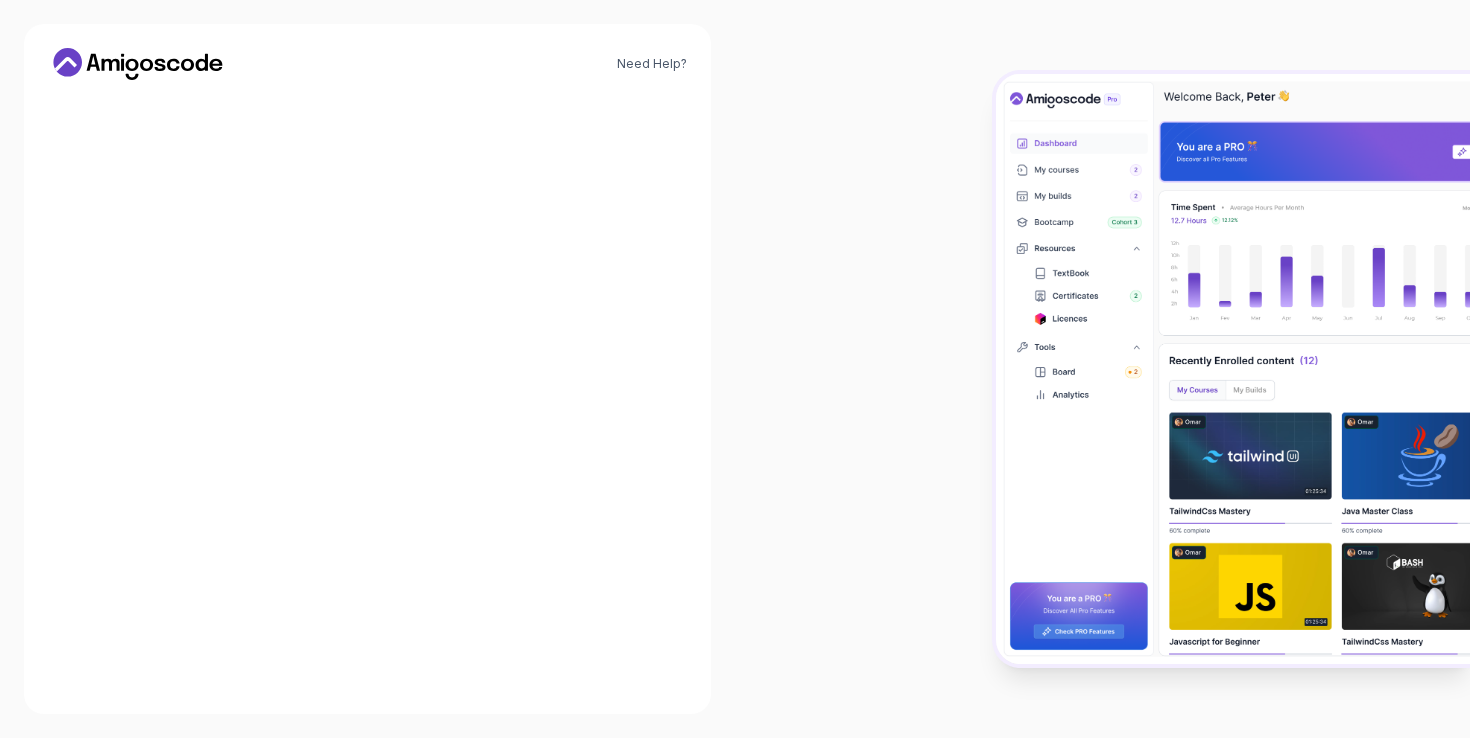 scroll, scrollTop: 0, scrollLeft: 0, axis: both 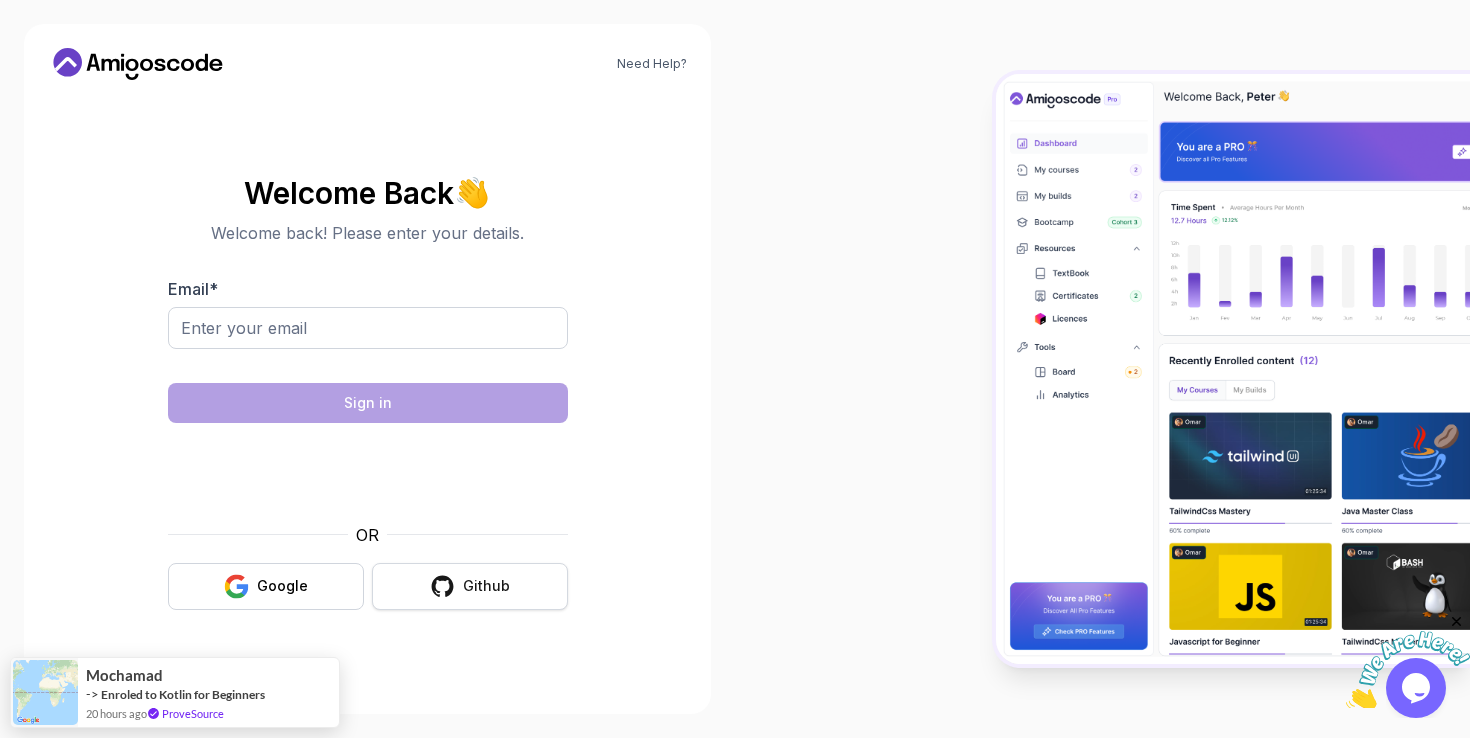click on "Github" at bounding box center (470, 586) 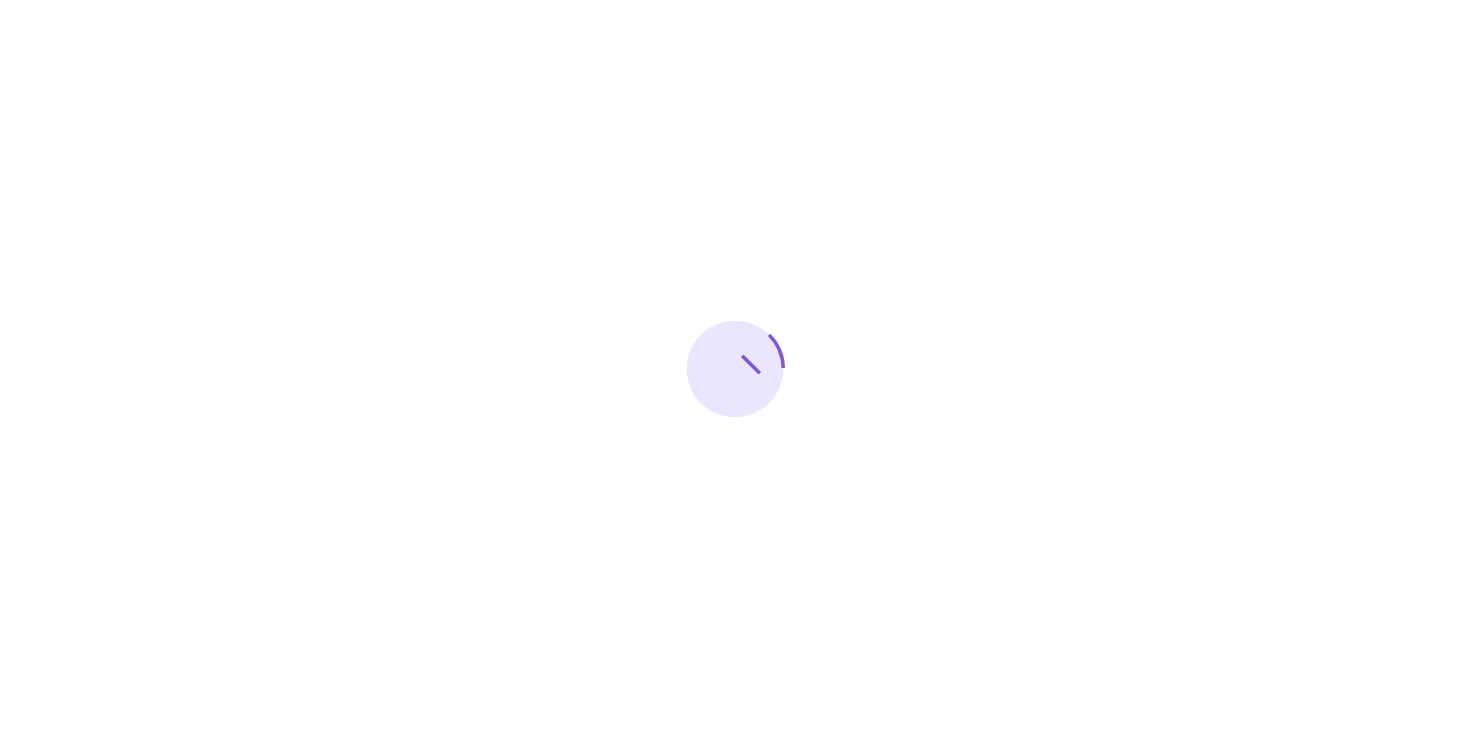 scroll, scrollTop: 0, scrollLeft: 0, axis: both 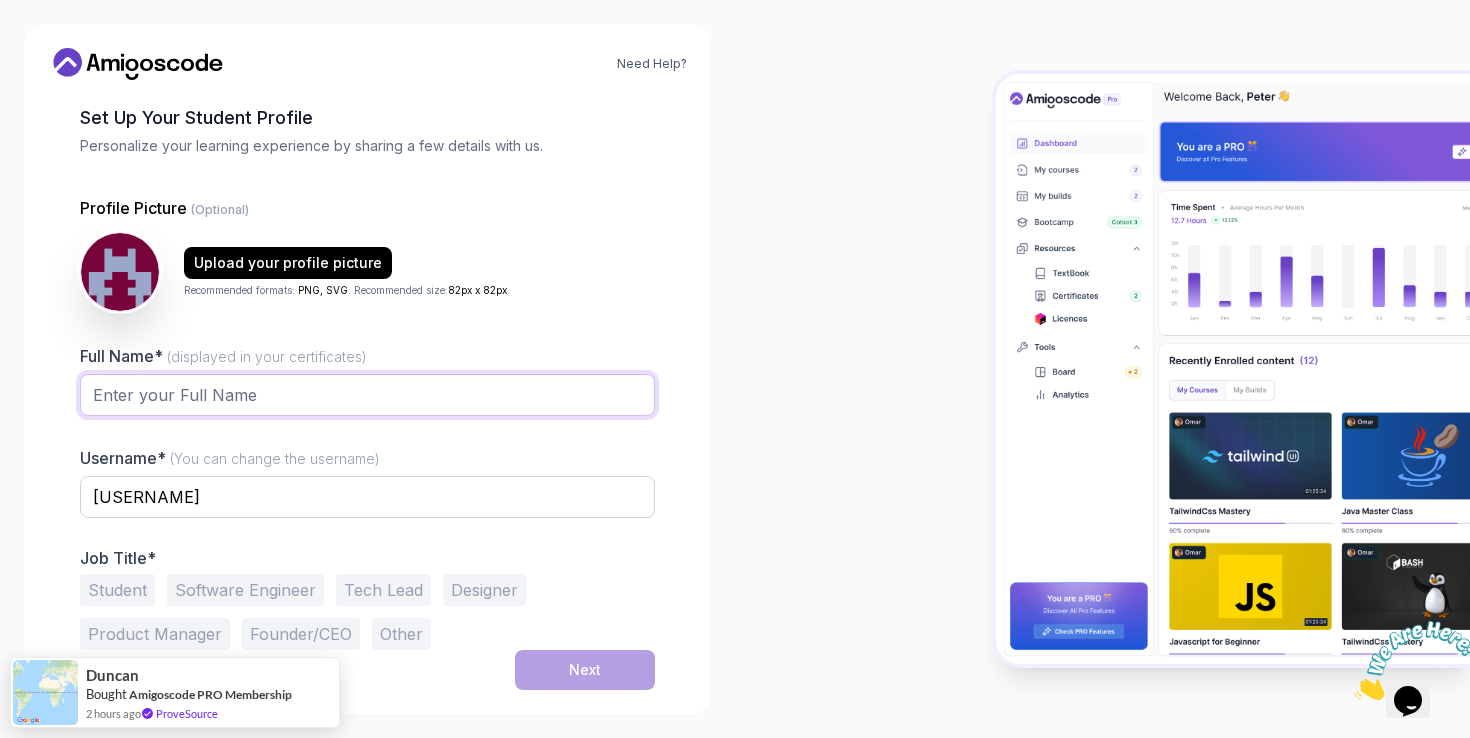 click on "Full Name*   (displayed in your certificates)" at bounding box center (367, 395) 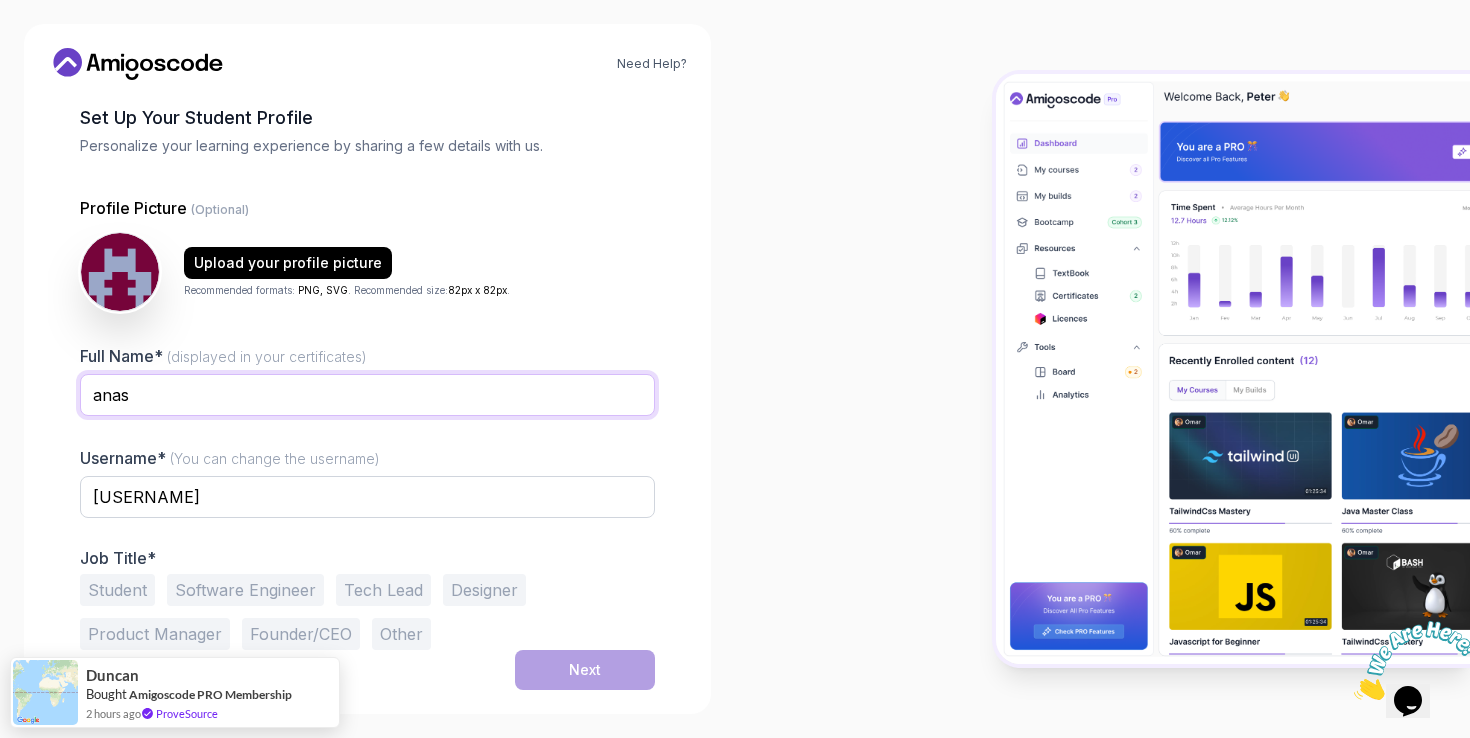 type on "anas" 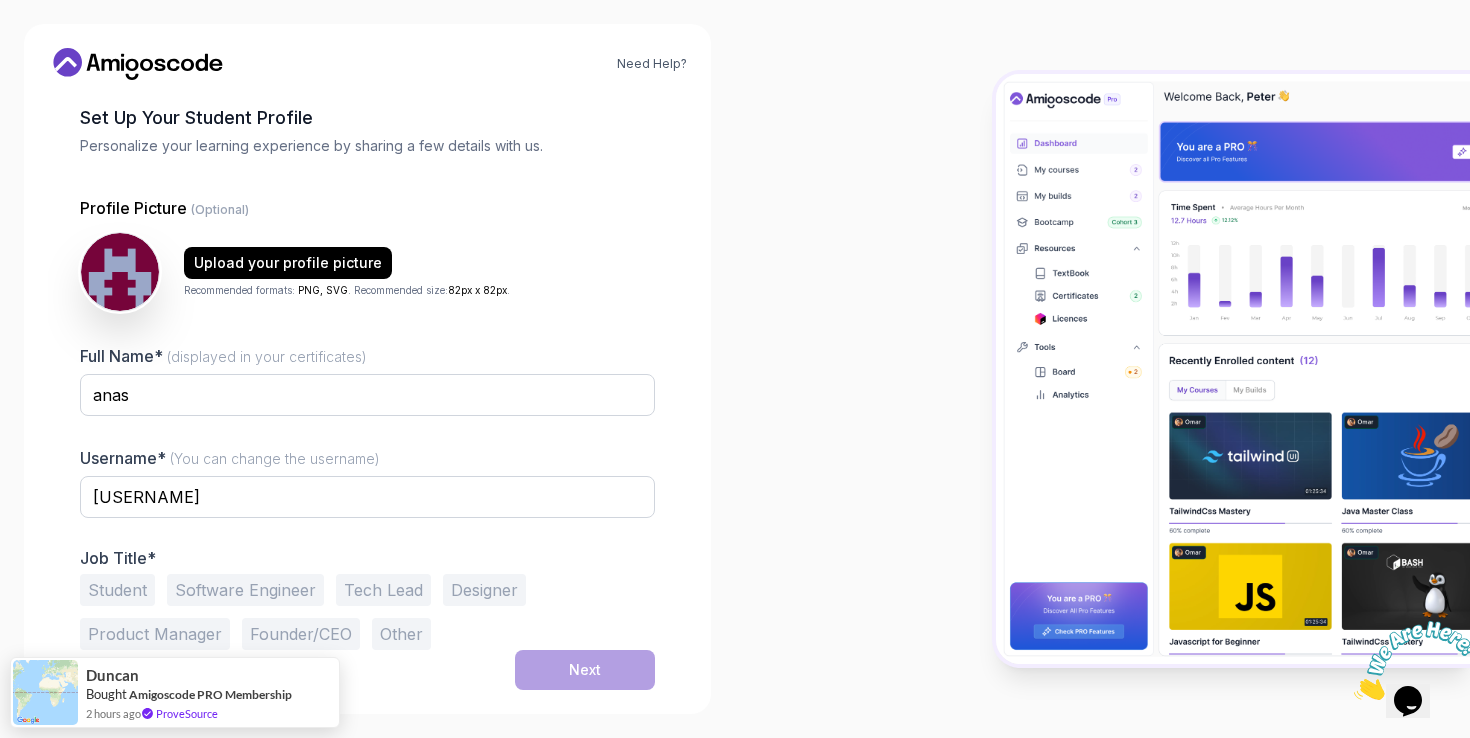 click on "Student" at bounding box center (117, 590) 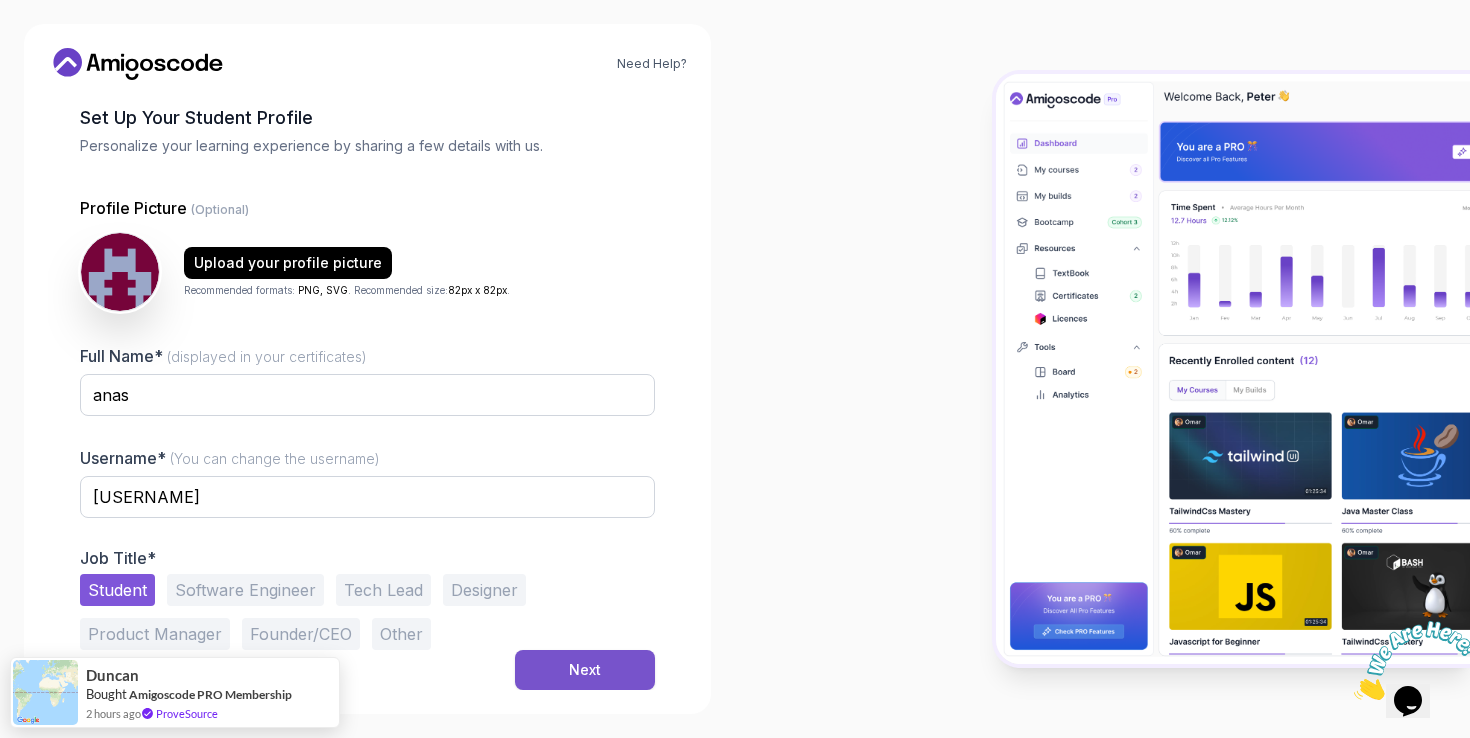 click on "Next" at bounding box center (585, 670) 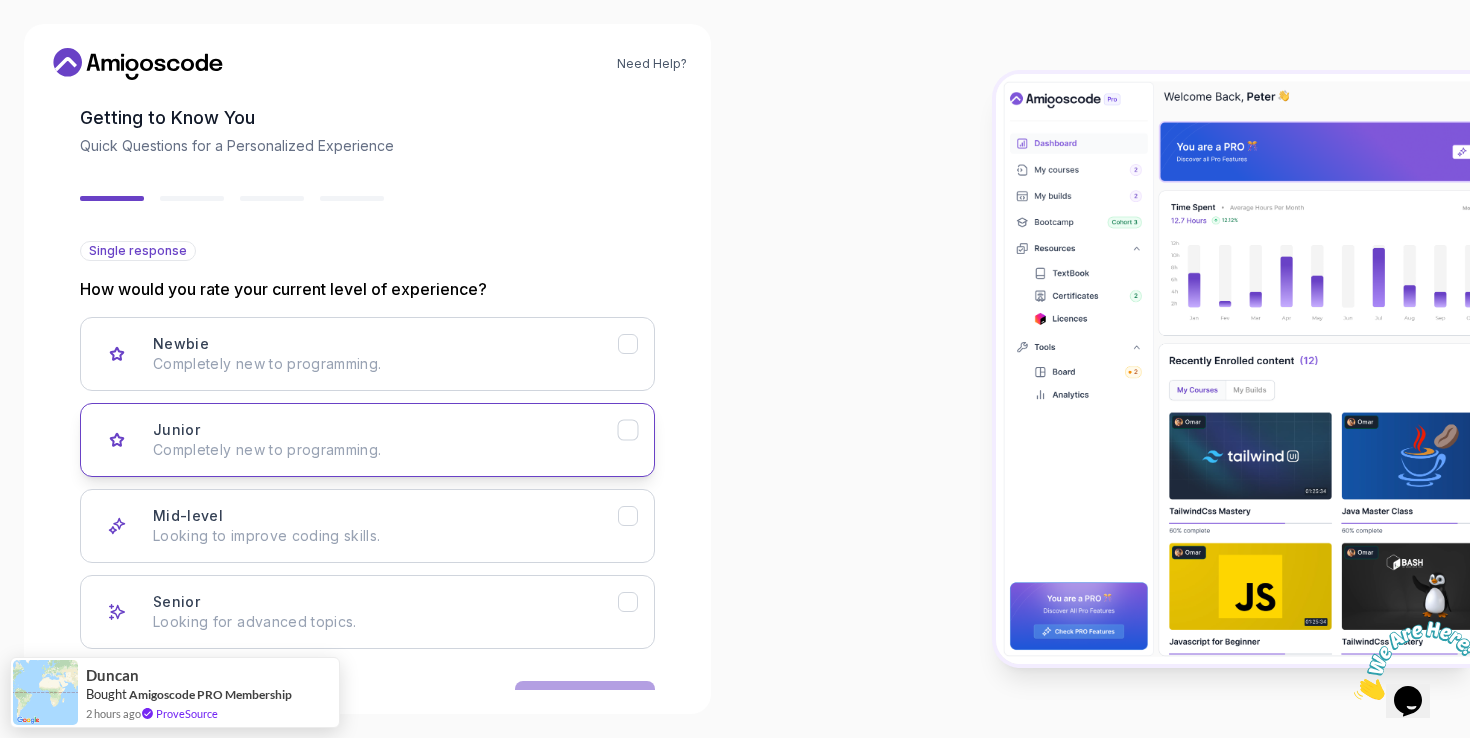 click on "Junior Completely new to programming." at bounding box center [385, 440] 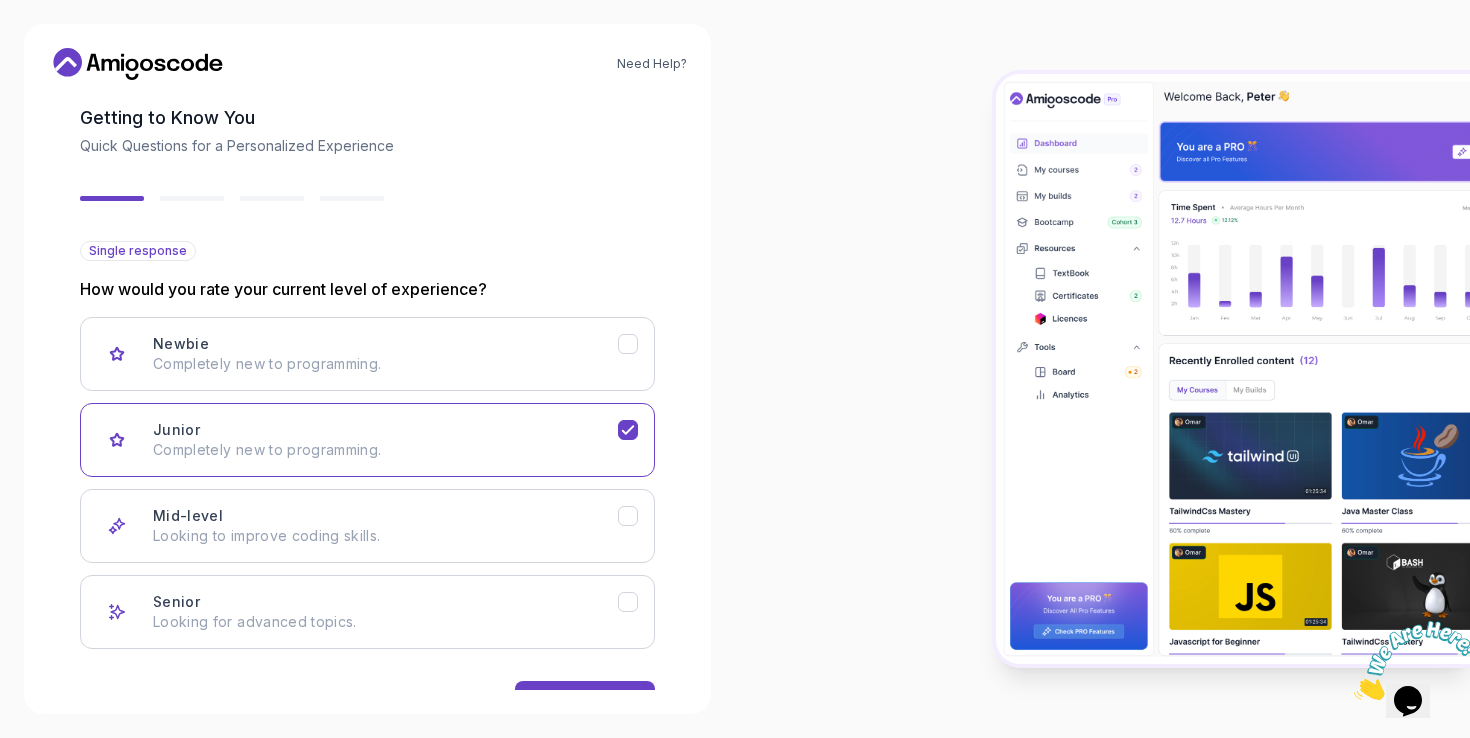 scroll, scrollTop: 159, scrollLeft: 0, axis: vertical 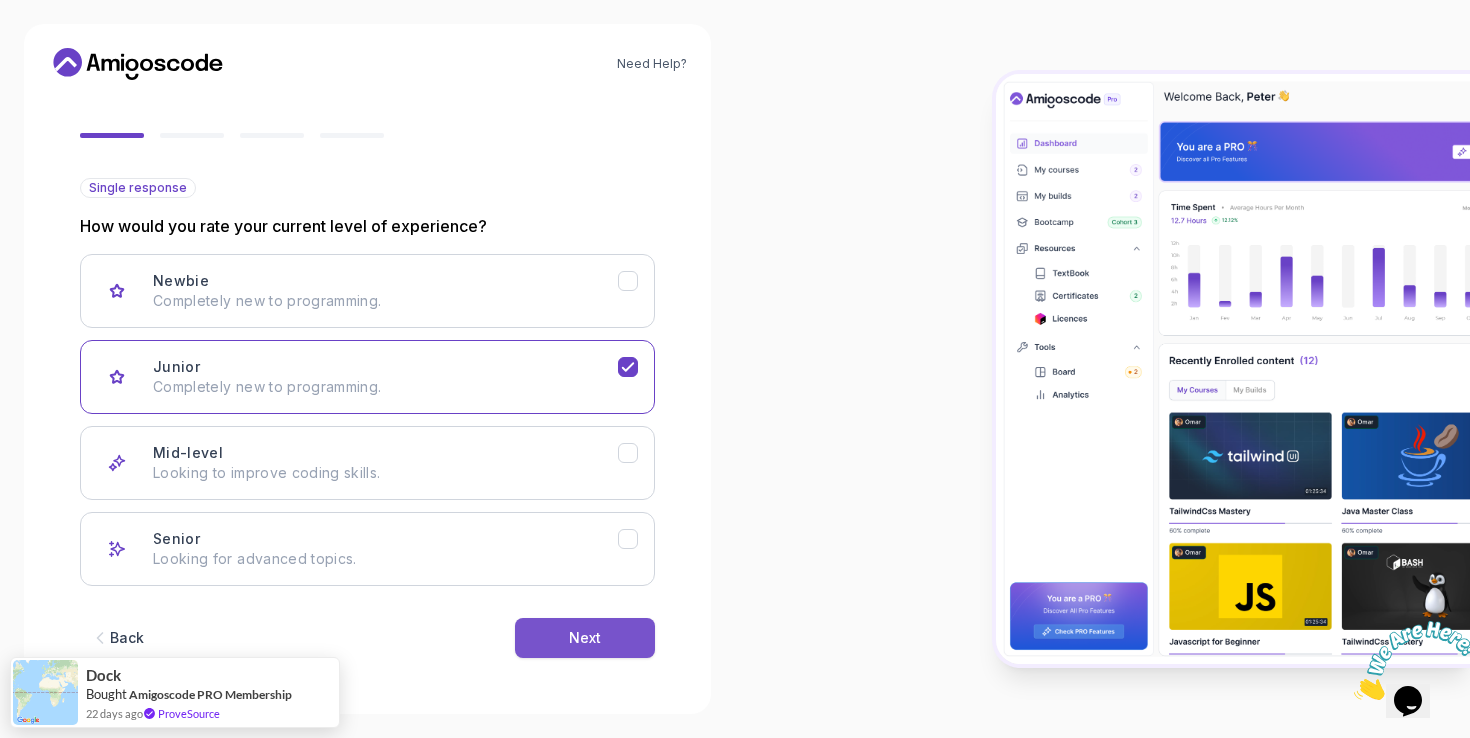 click on "Next" at bounding box center (585, 638) 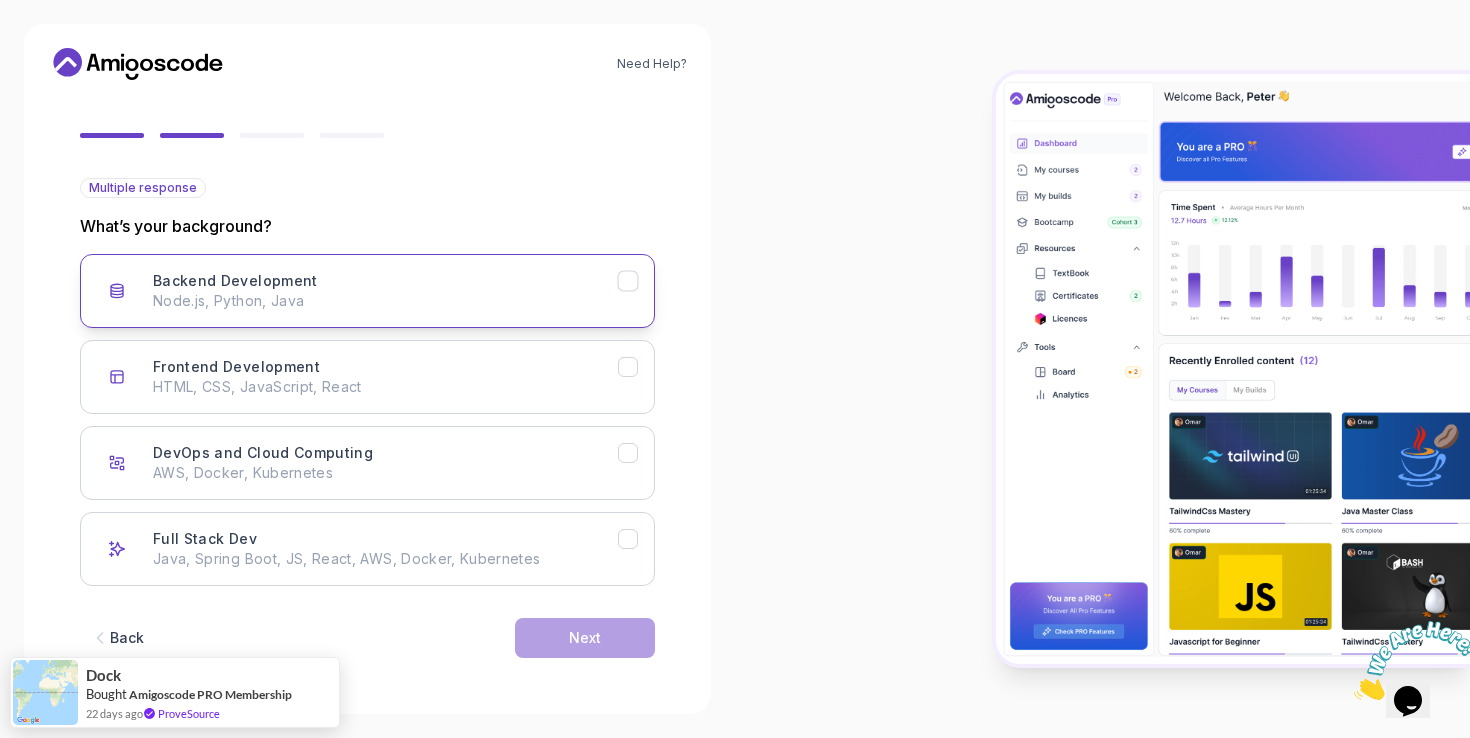 click on "Backend Development Node.js, Python, Java" at bounding box center (367, 291) 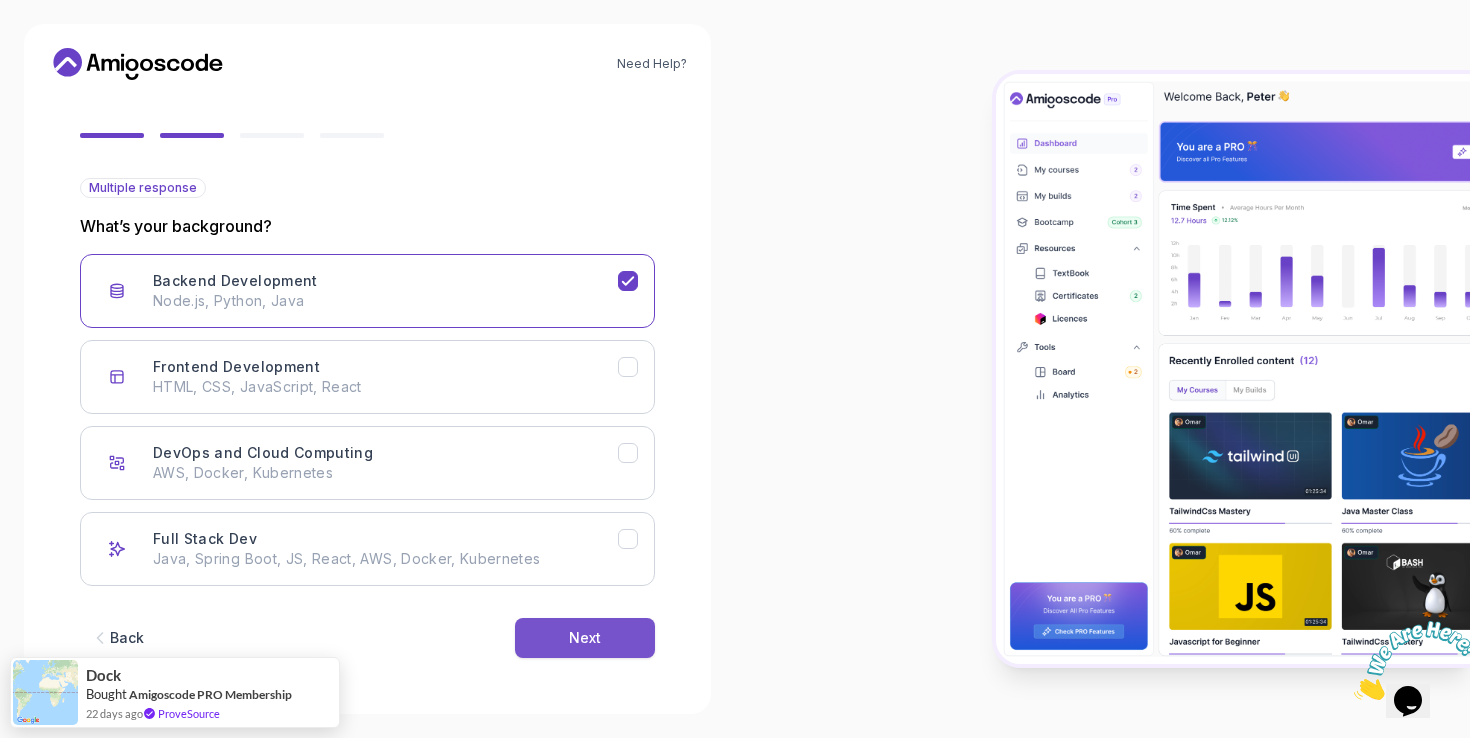 click on "Next" at bounding box center (585, 638) 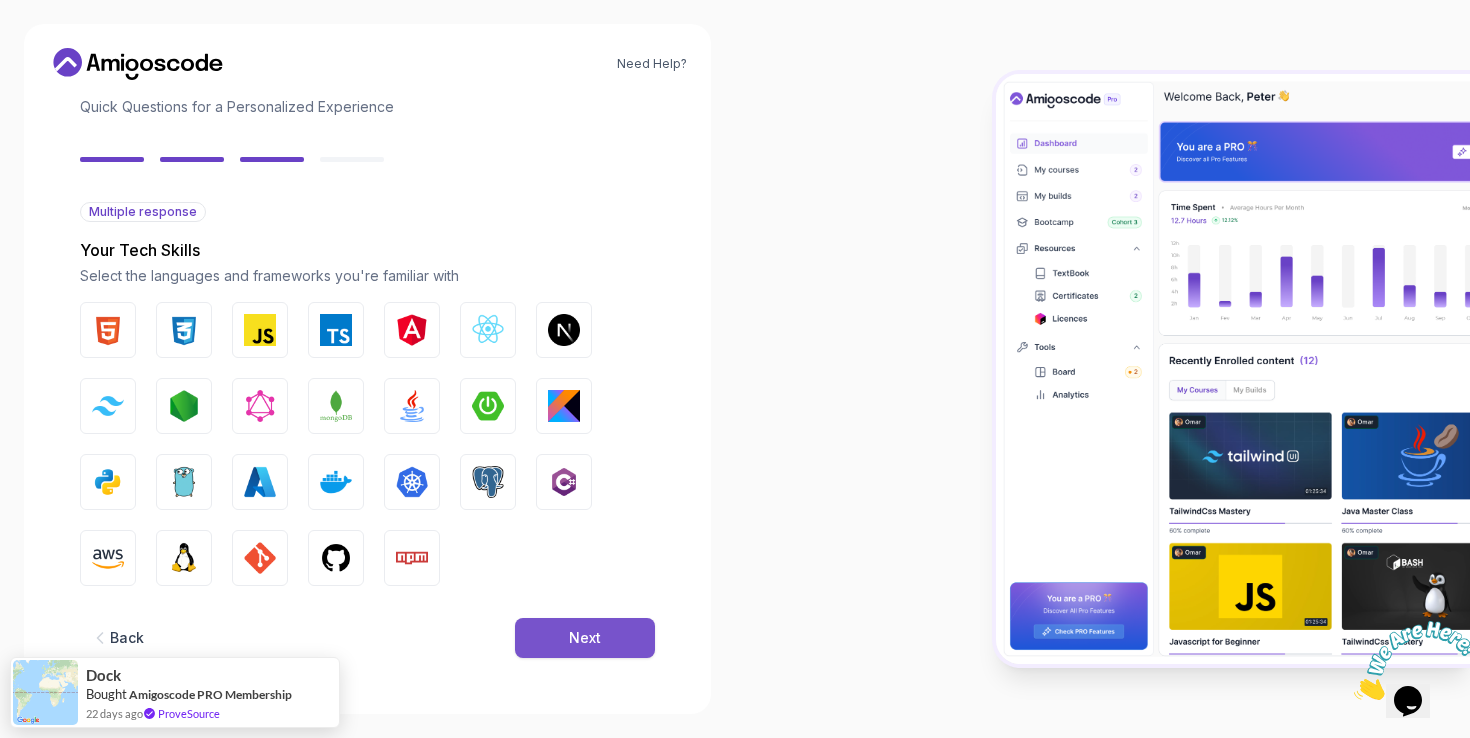 click on "Next" at bounding box center [585, 638] 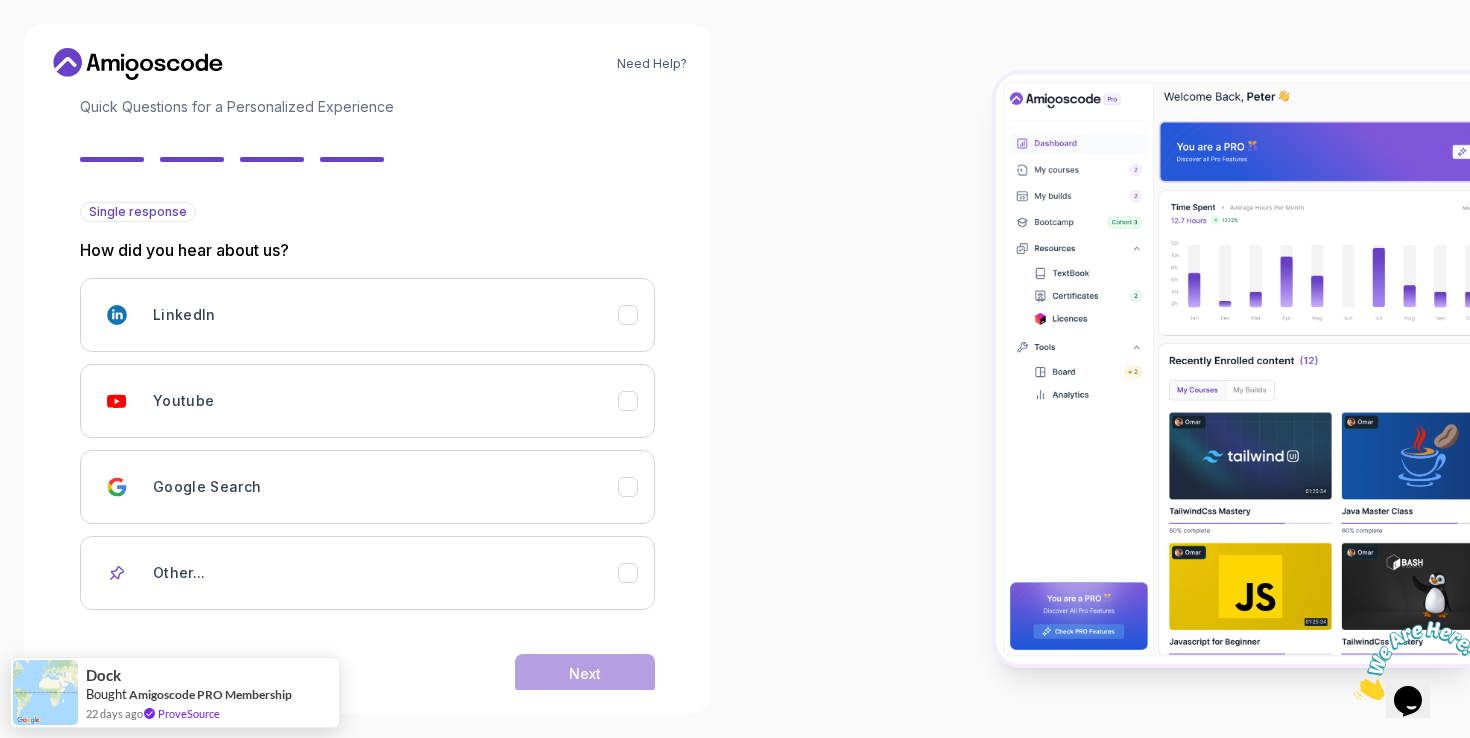 click on "Back Next" at bounding box center (367, 674) 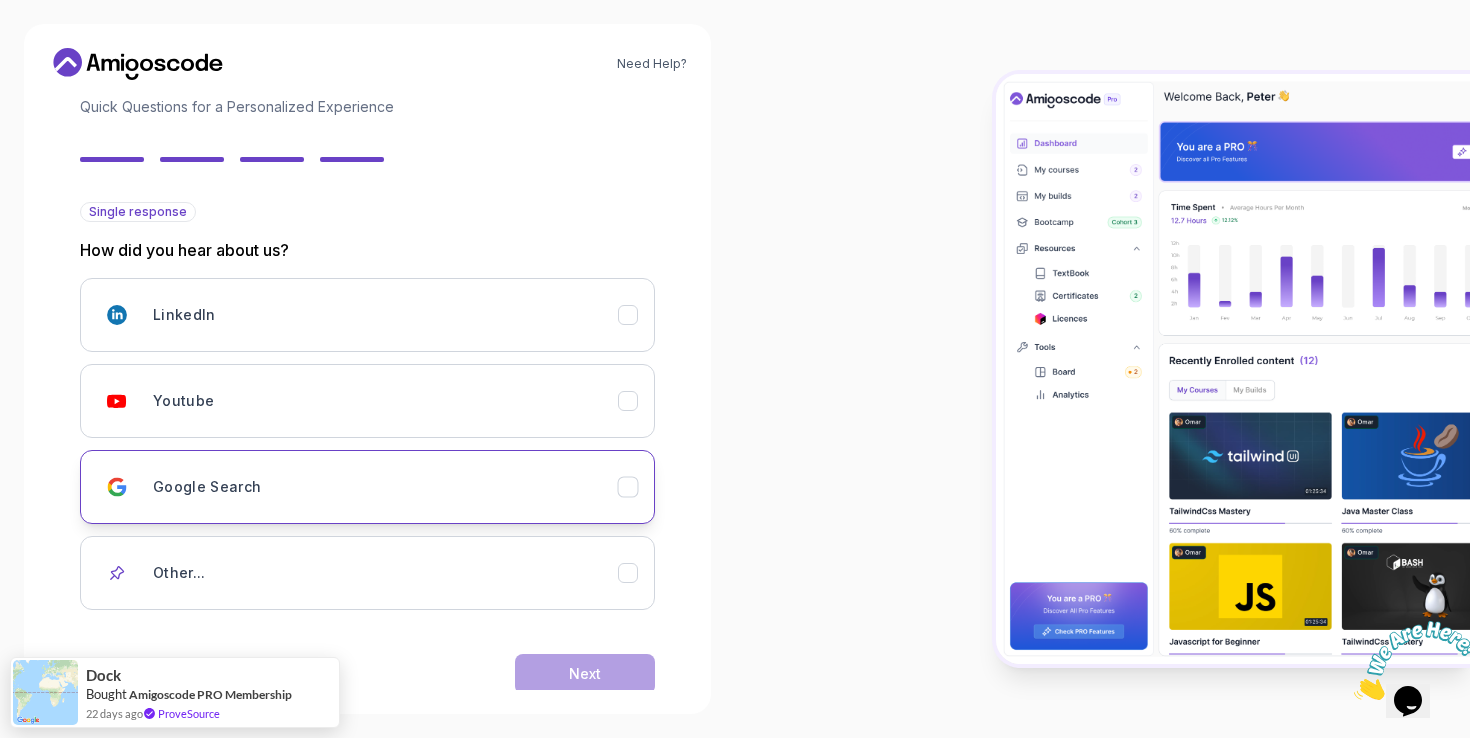 click on "Google Search" at bounding box center [367, 487] 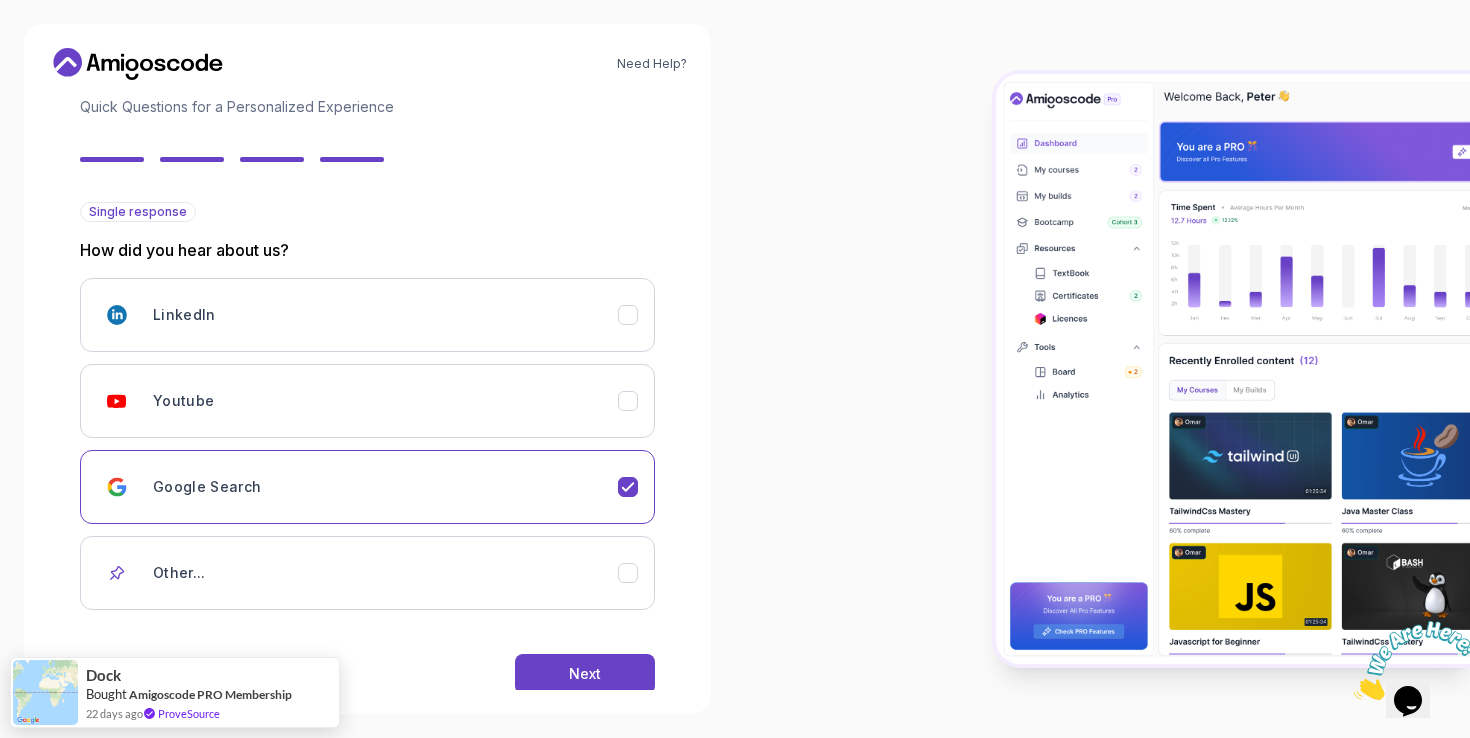 click on "Back Next" at bounding box center [367, 674] 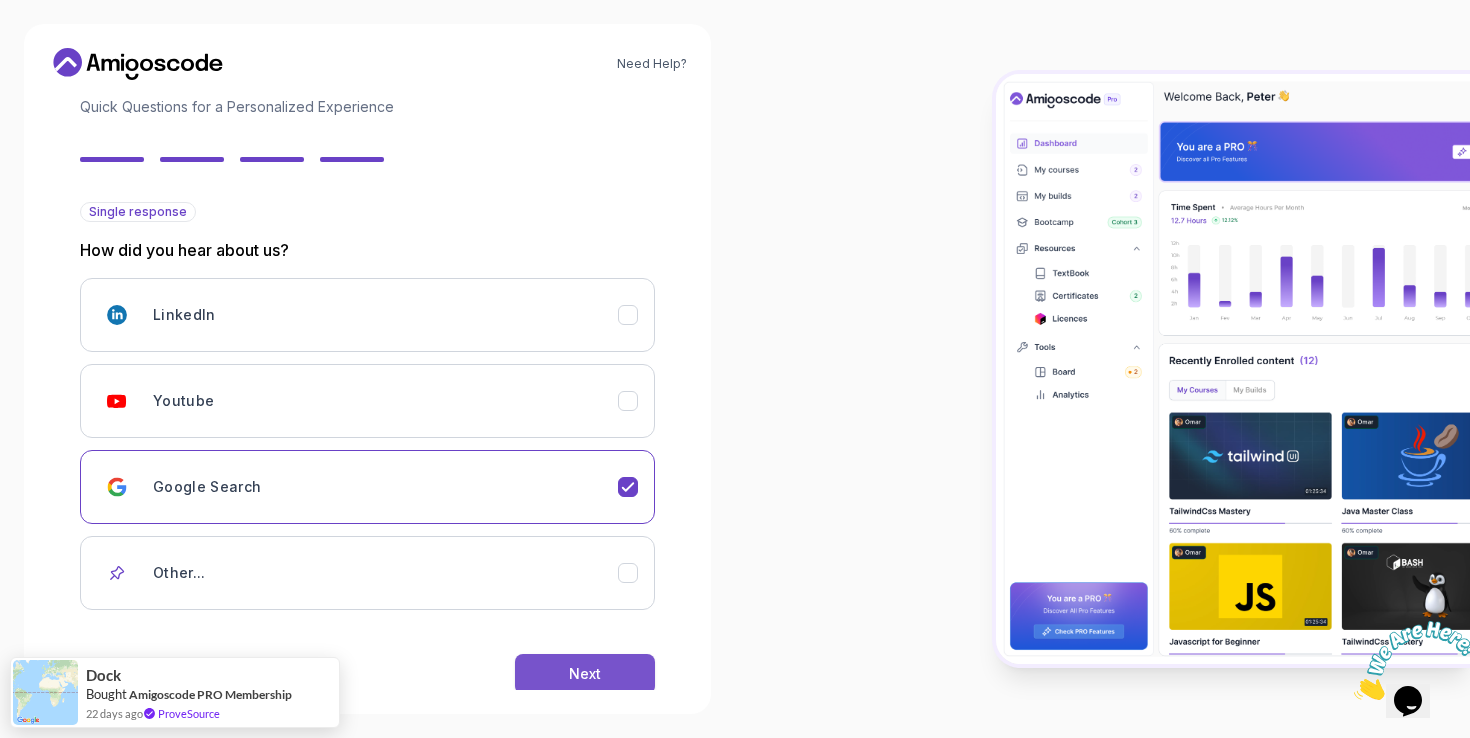 click on "Next" at bounding box center [585, 674] 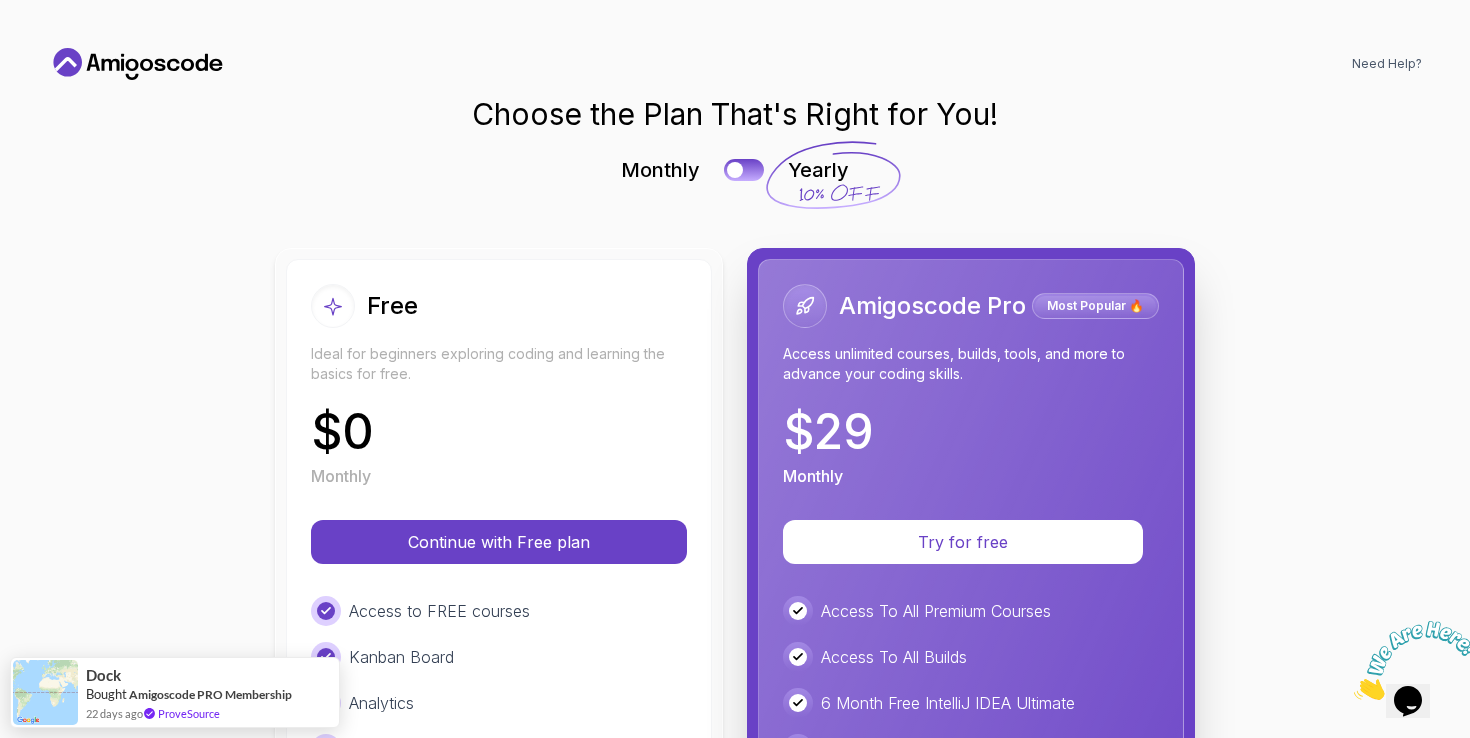 scroll, scrollTop: 0, scrollLeft: 0, axis: both 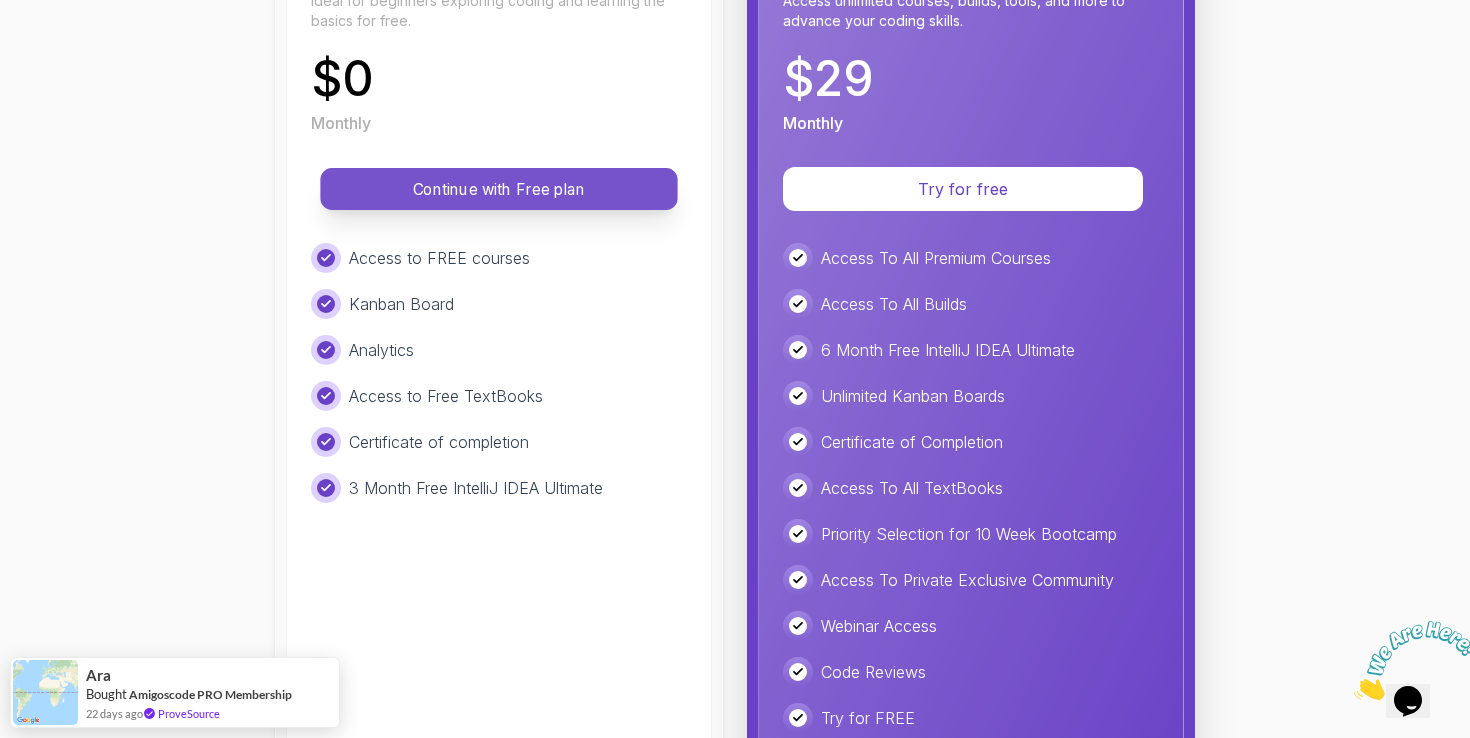 click on "Continue with Free plan" at bounding box center (499, 189) 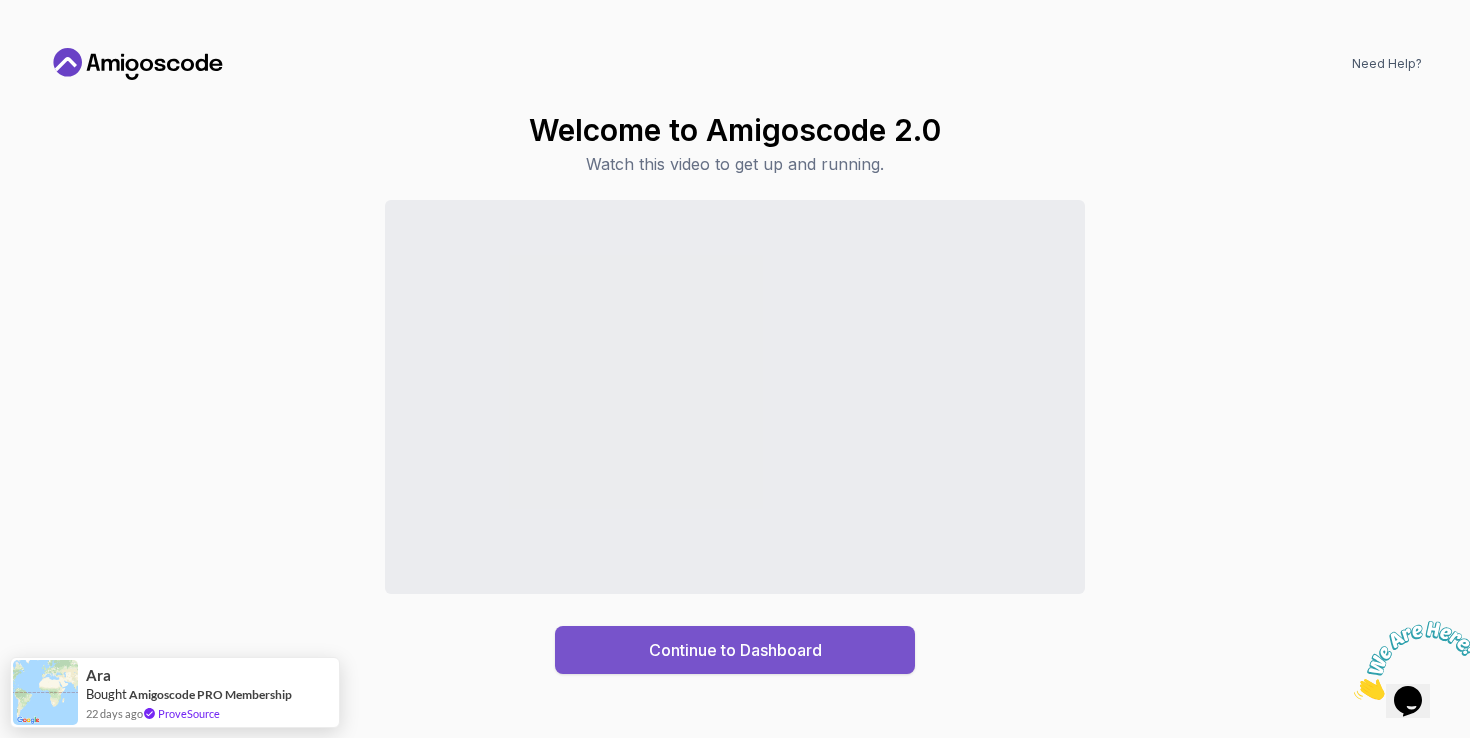 click on "Continue to Dashboard" at bounding box center (735, 650) 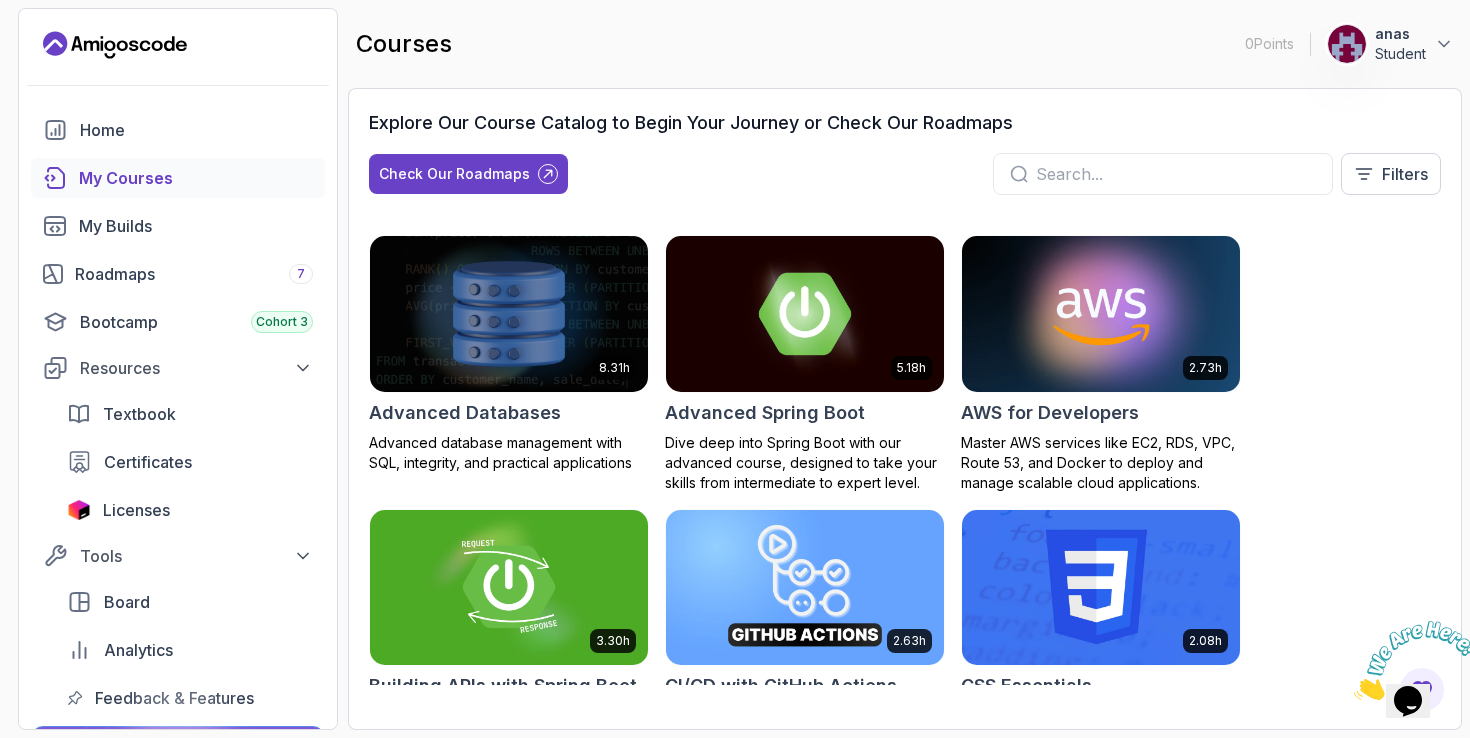 click on "My Courses" at bounding box center (196, 178) 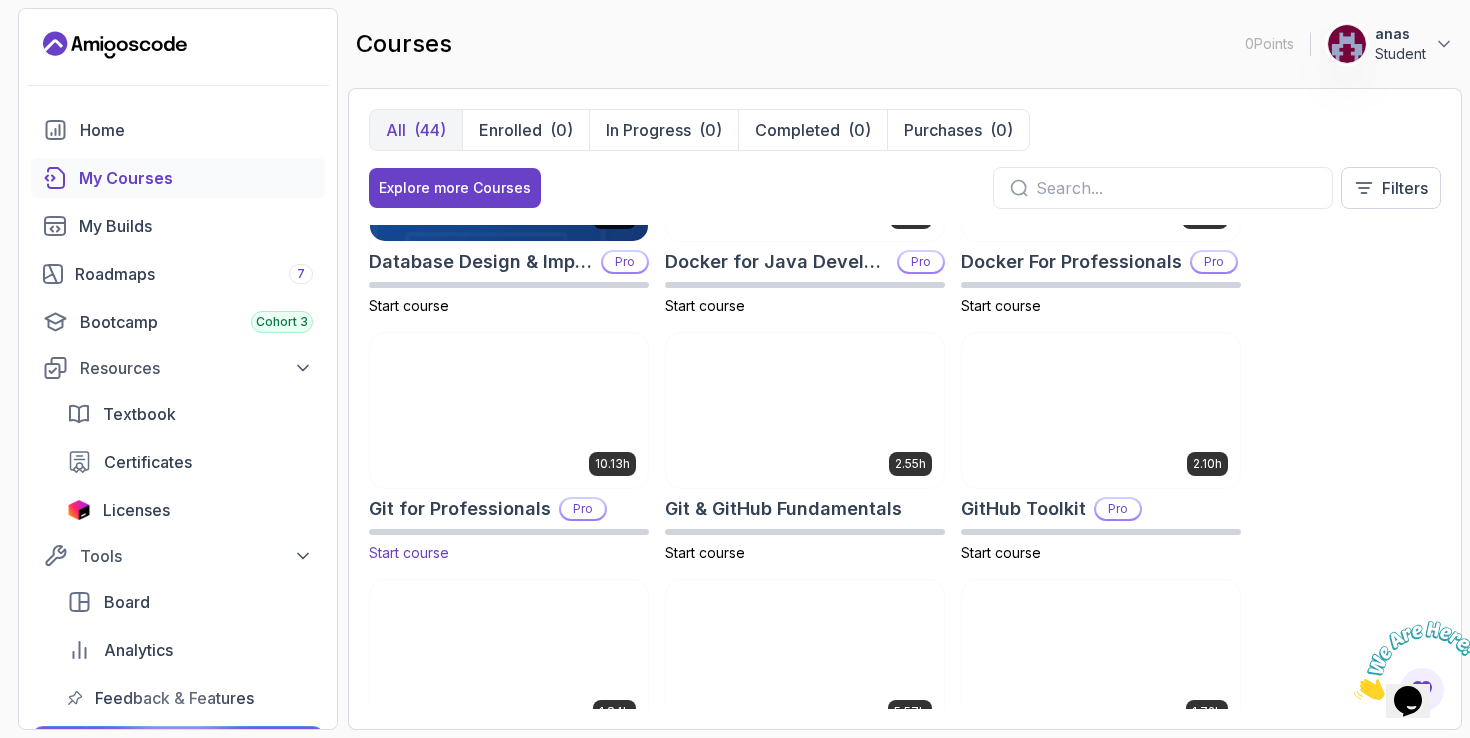 scroll, scrollTop: 658, scrollLeft: 0, axis: vertical 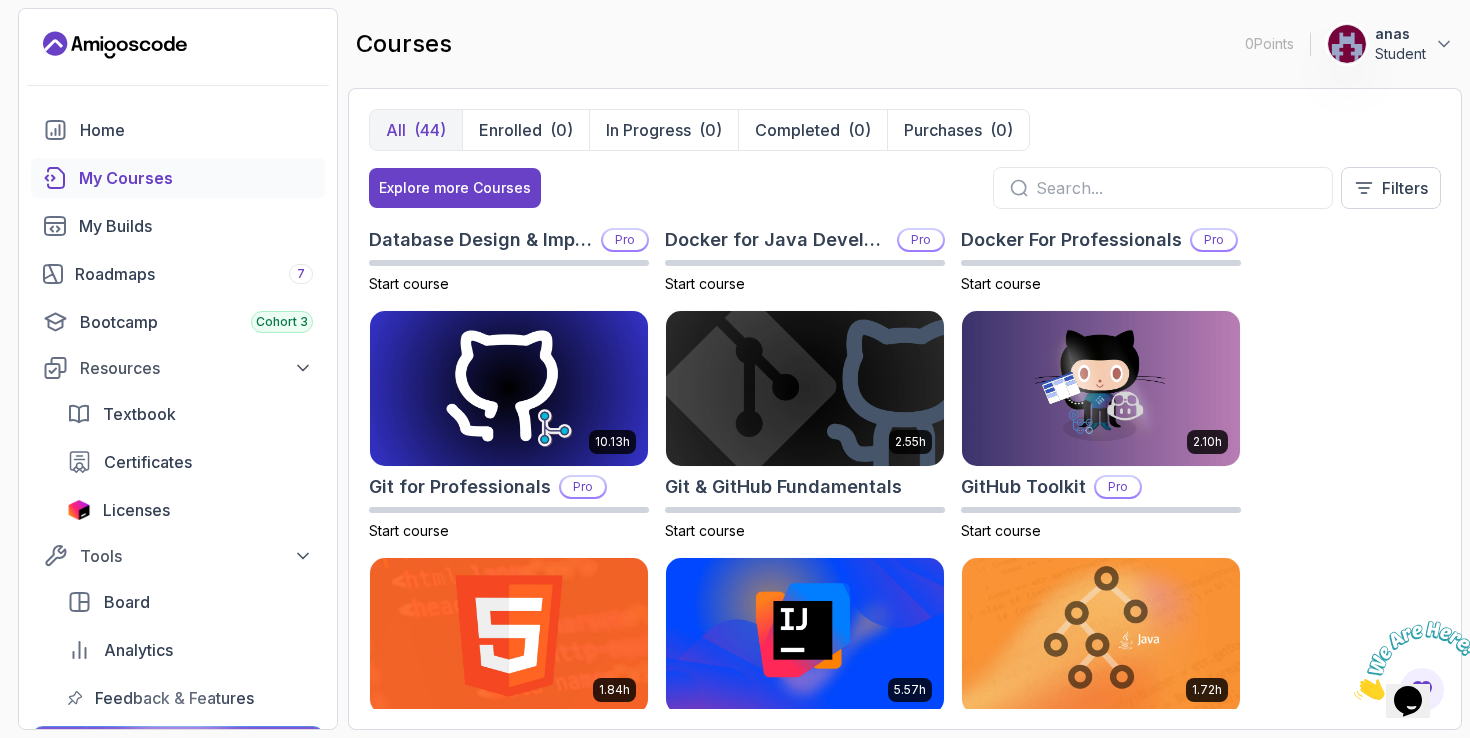 click on "(44)" at bounding box center [430, 130] 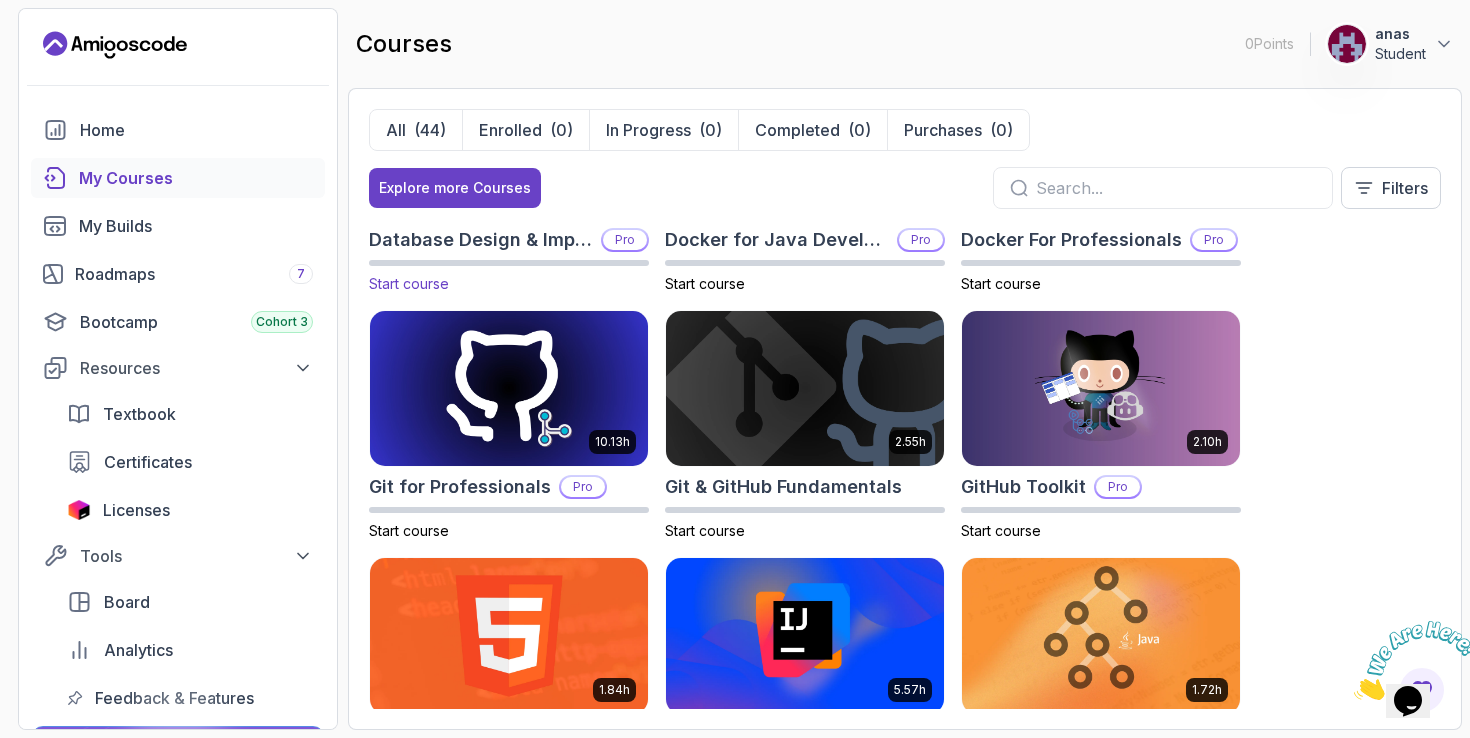 scroll, scrollTop: 0, scrollLeft: 0, axis: both 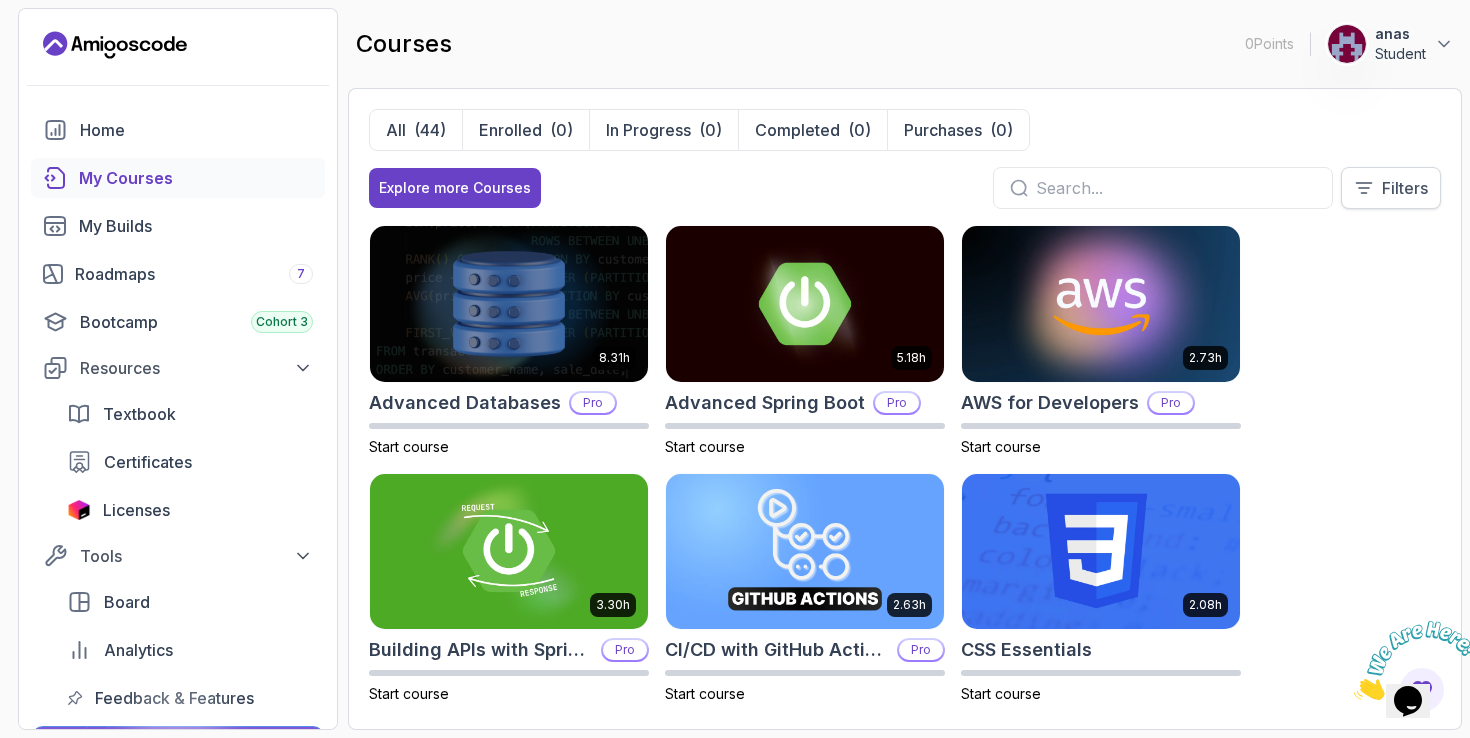 click on "Filters" at bounding box center [1391, 188] 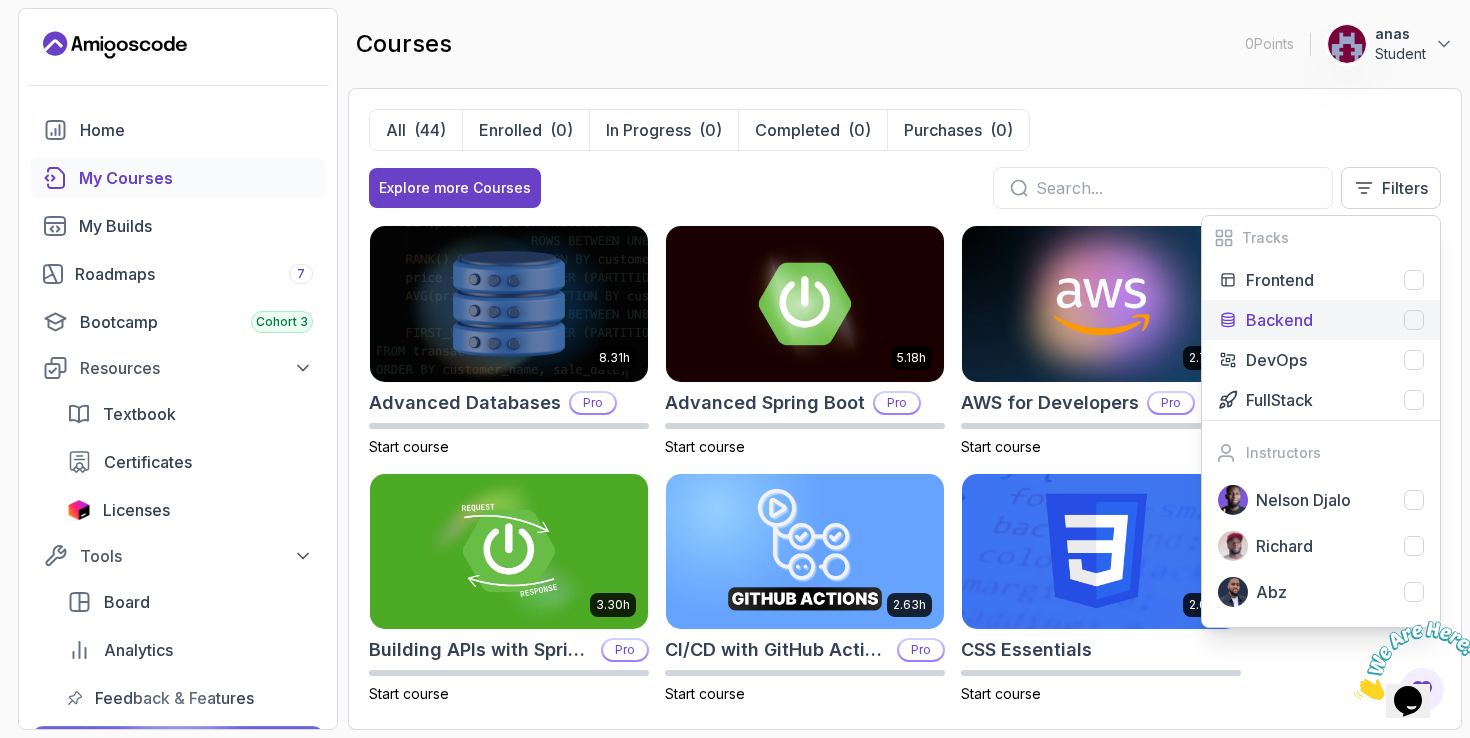 click on "Backend" at bounding box center [1279, 320] 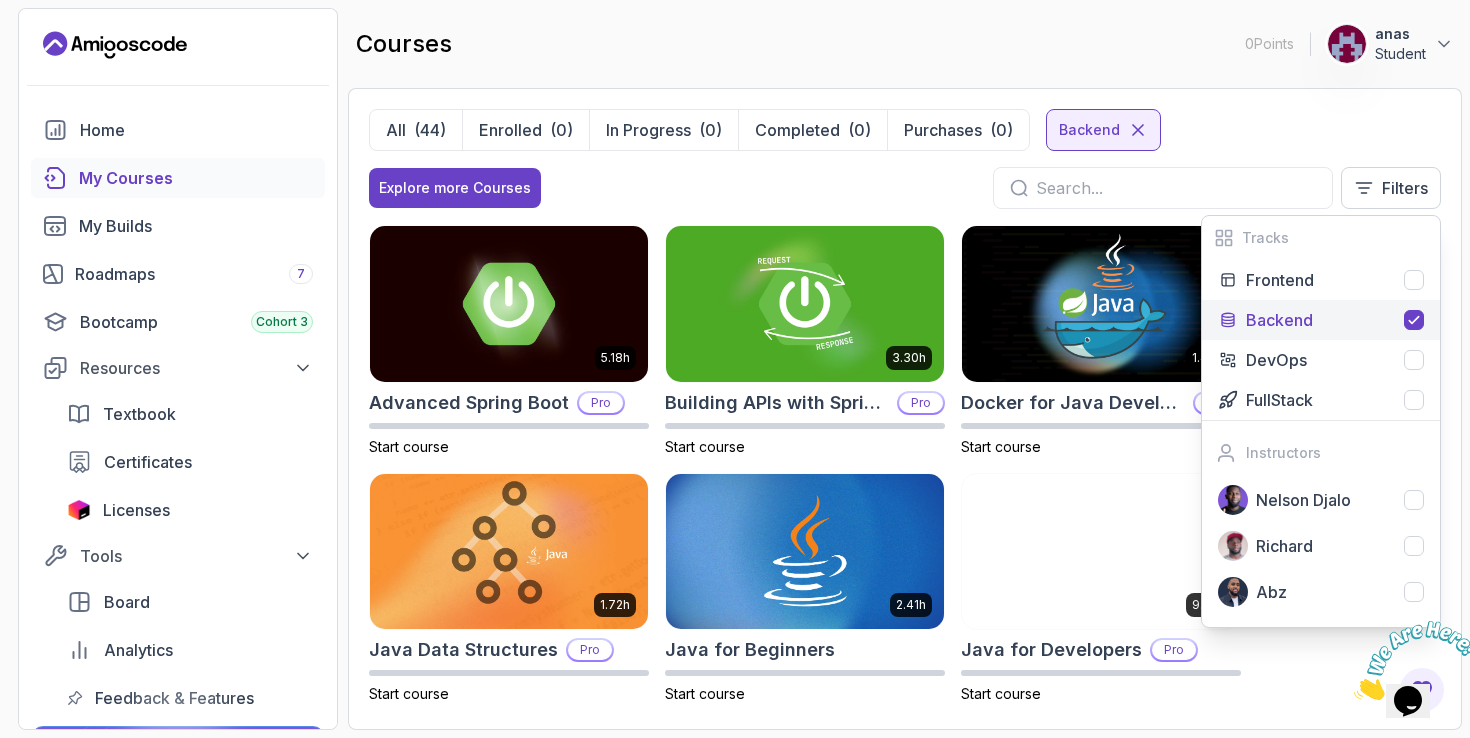 click on "All (44) Enrolled (0) In Progress (0) Completed (0) Purchases (0) Backend Explore more Courses Filters Tracks Frontend Backend DevOps FullStack Instructors Nelson Djalo Richard Abz 5.18h Advanced Spring Boot Pro Start course 3.30h Building APIs with Spring Boot Pro Start course 1.45h Docker for Java Developers Pro Start course 1.72h Java Data Structures Pro Start course 2.41h Java for Beginners Start course 9.18h Java for Developers Pro Start course 1.13h Java Generics Pro Start course 2.82h Java Object Oriented Programming Pro Start course 26m Java Streams Essentials Start course 2.08h Java Streams Pro Start course 1.42h Stripe Checkout Pro Start course 38m Java Unit Testing Essentials Start course 2.75h Java Unit Testing and TDD Pro Start course 4.64h Kotlin for Beginners Start course 2.02h Mockito & Java Unit Testing Pro Start course 1.67h Spring Boot for Beginners Start course 6.65h Spring Data JPA Pro Start course 1.12h Spring Framework Pro Start course" at bounding box center (905, 409) 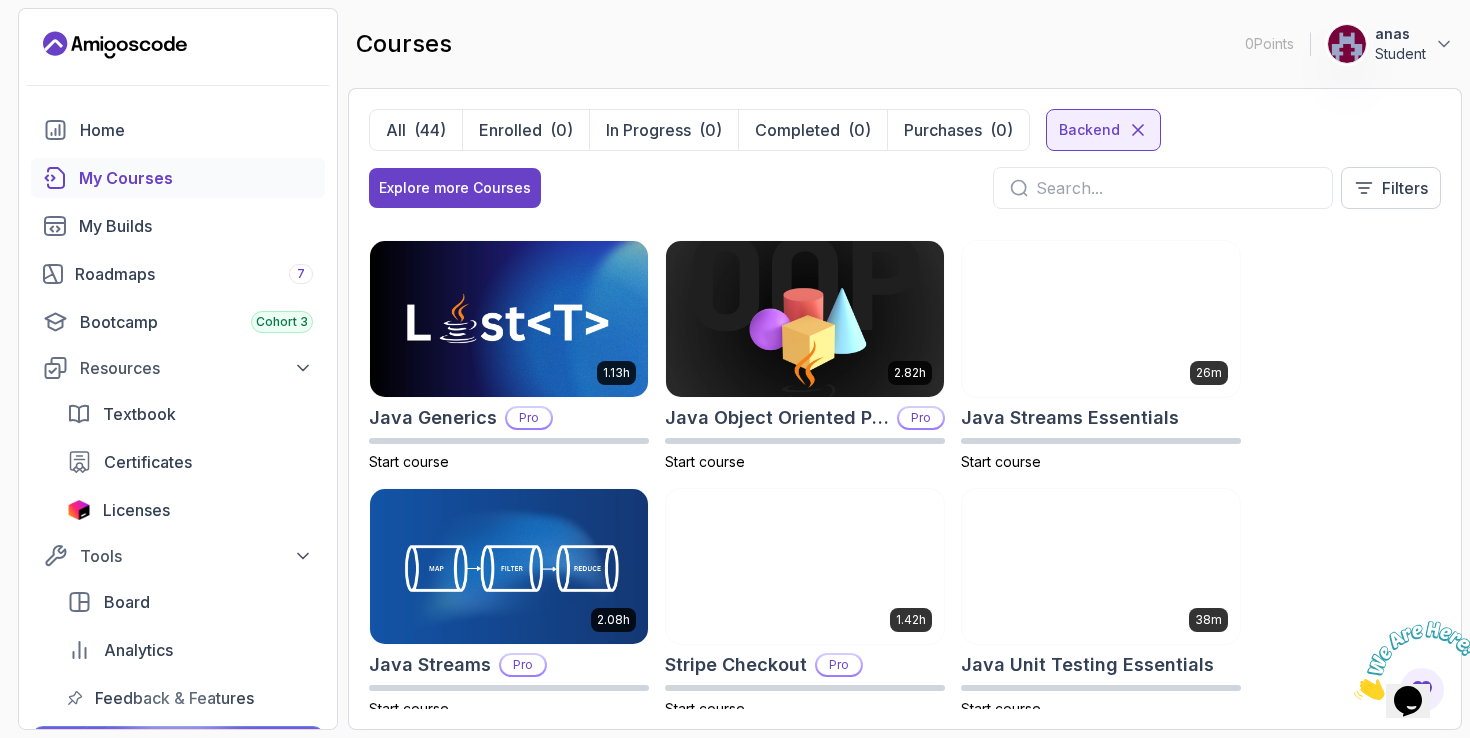 scroll, scrollTop: 0, scrollLeft: 0, axis: both 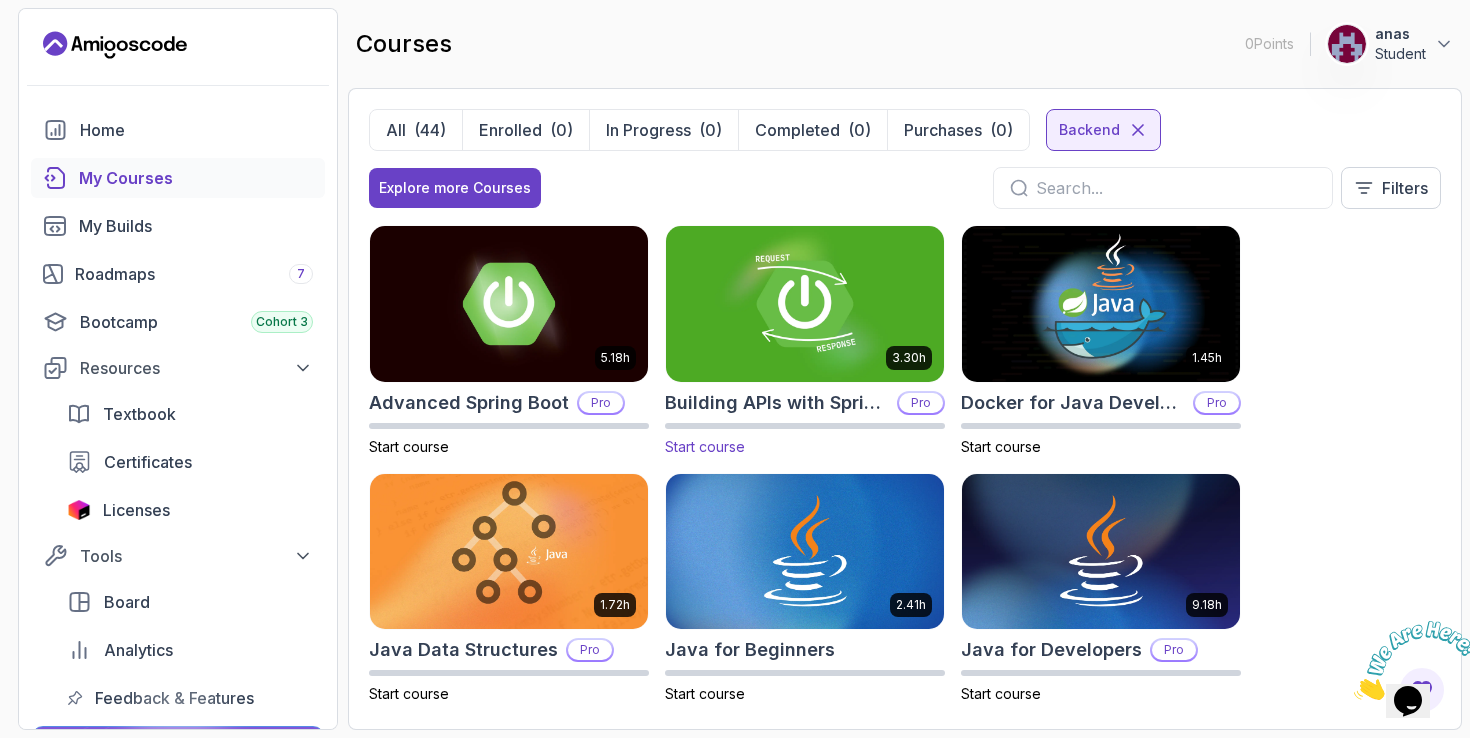 click at bounding box center [805, 303] 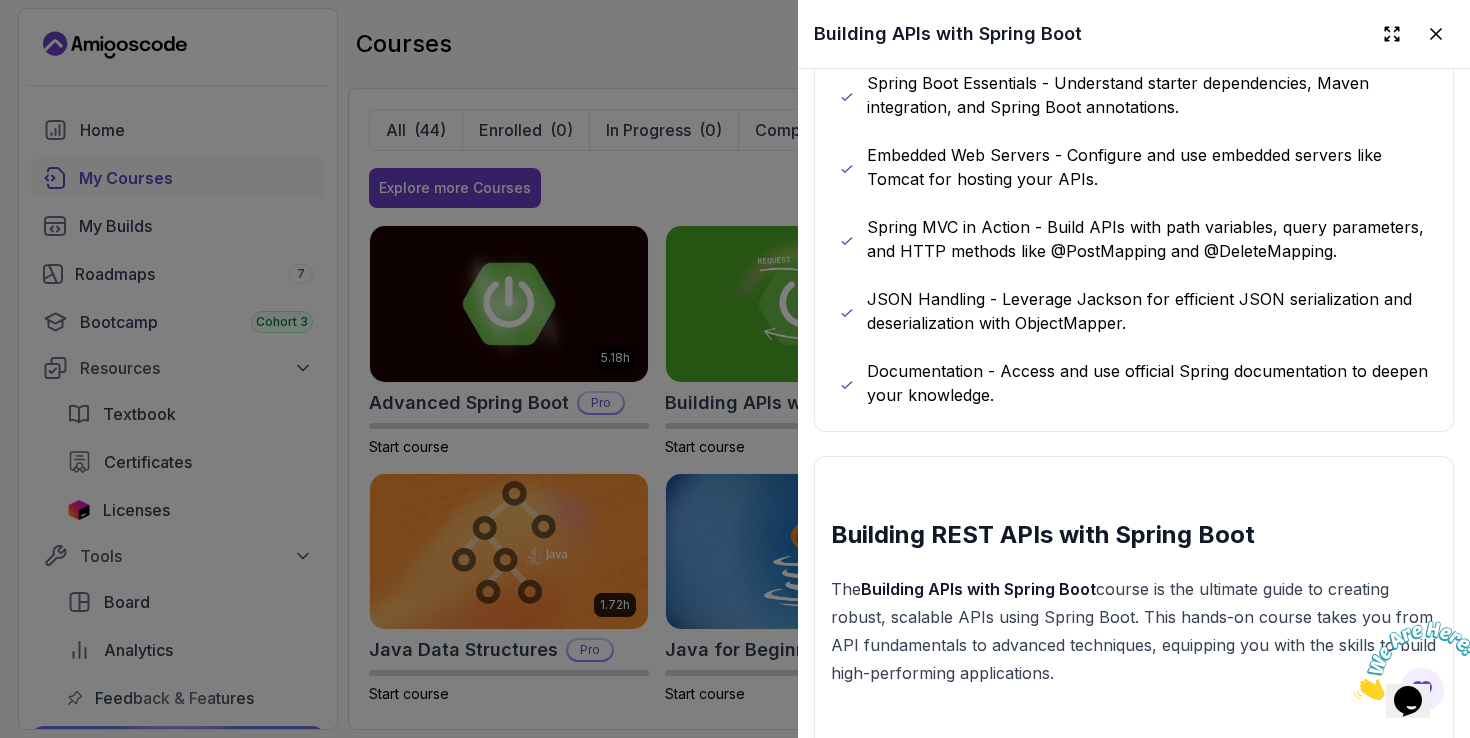 scroll, scrollTop: 1385, scrollLeft: 0, axis: vertical 